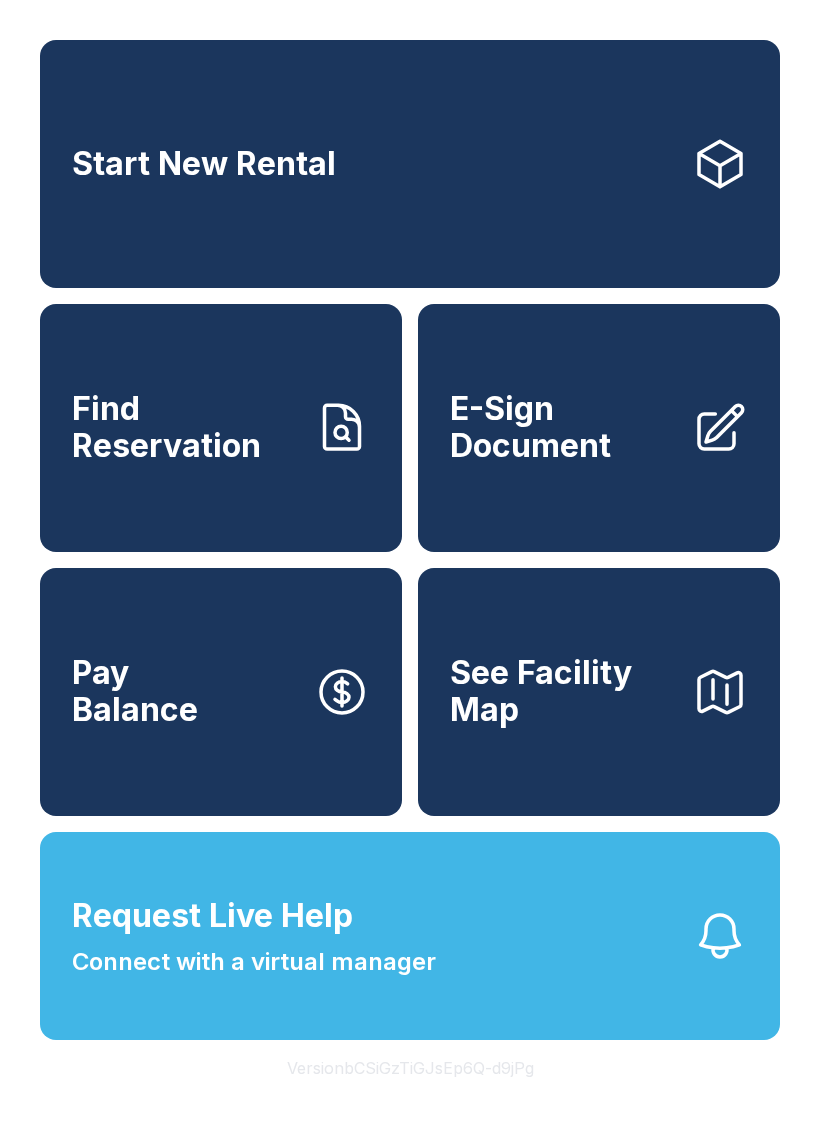 scroll, scrollTop: 0, scrollLeft: 0, axis: both 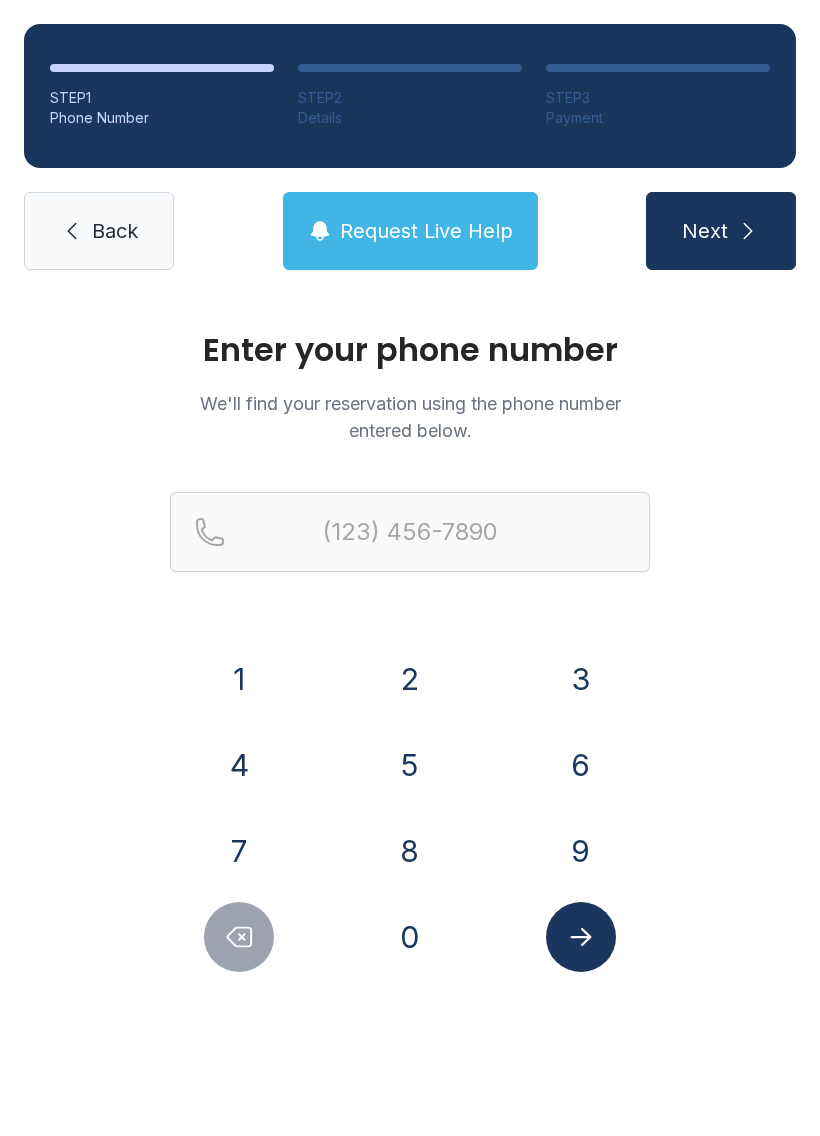 click on "8" at bounding box center [239, 679] 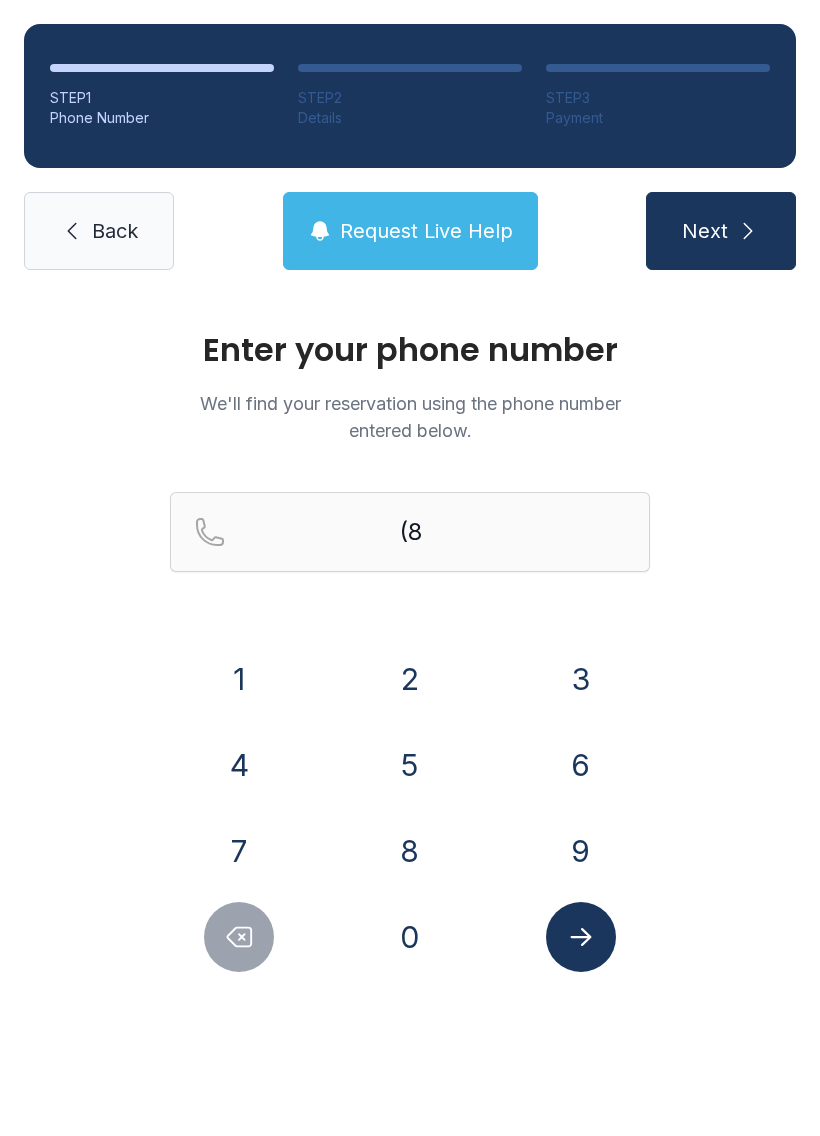 click on "6" at bounding box center (239, 679) 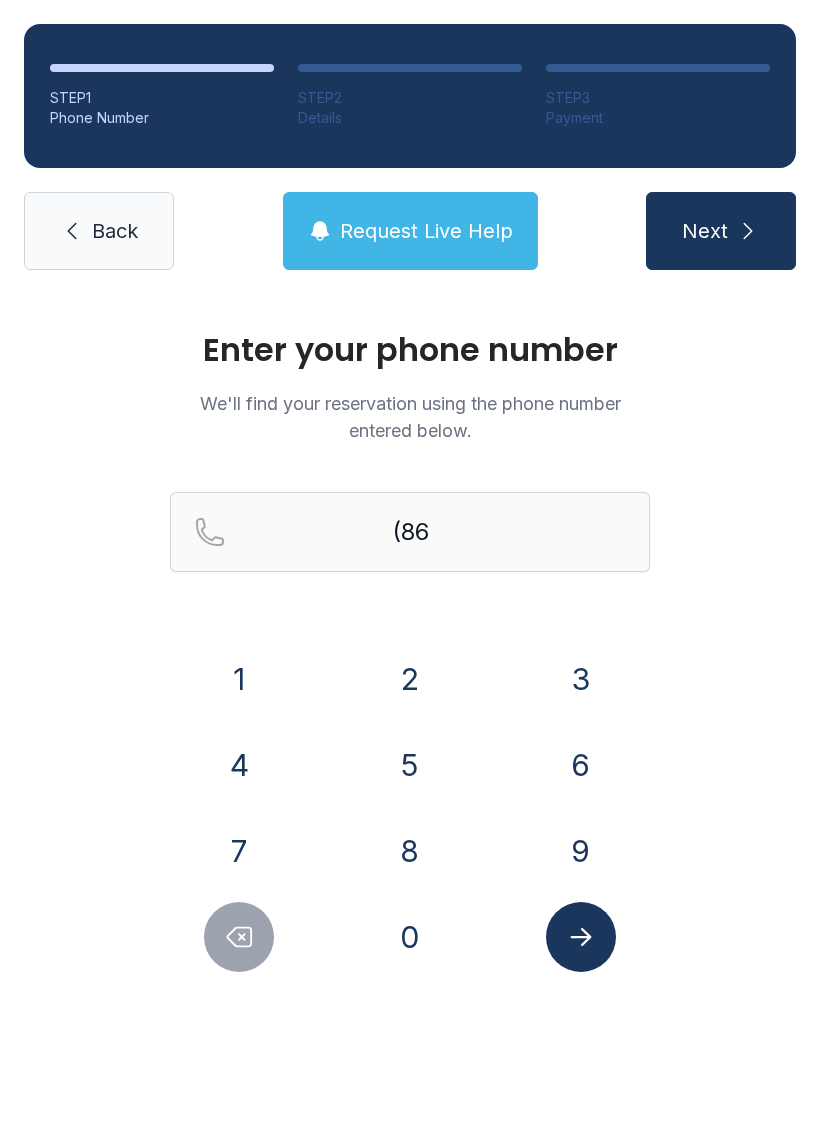 click on "4" at bounding box center [239, 679] 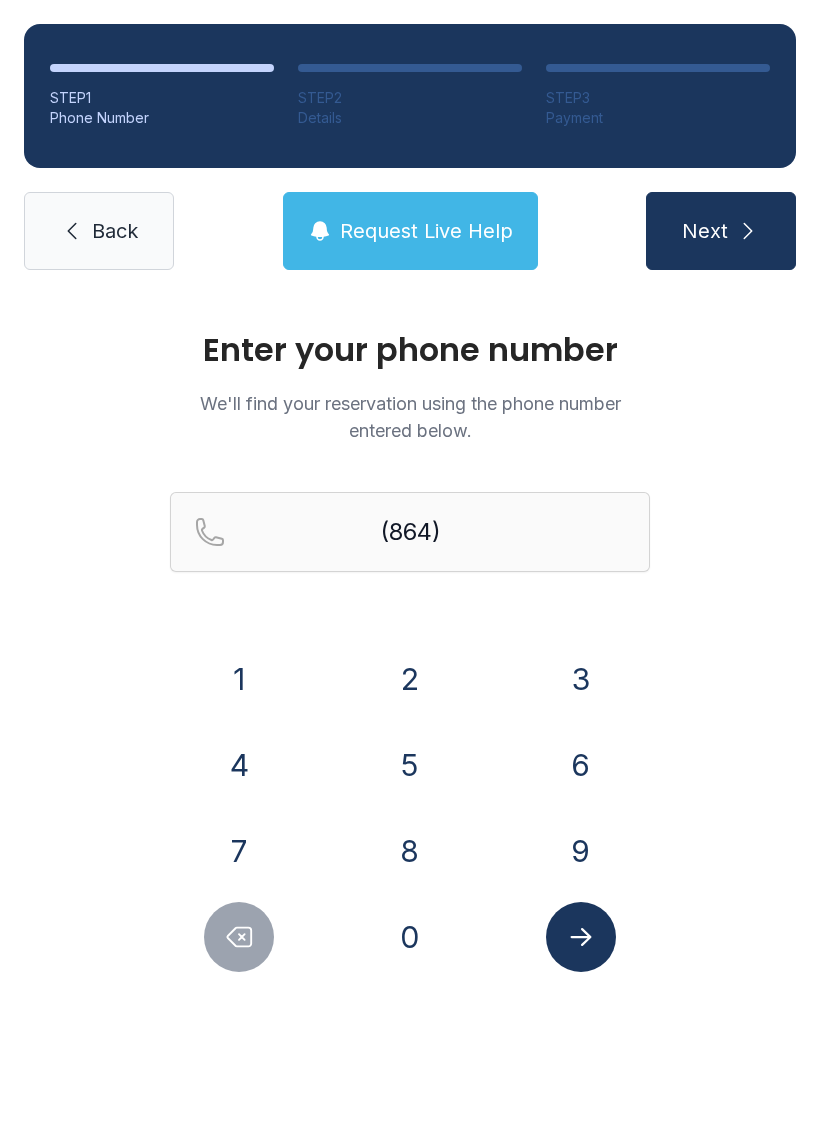 click on "9" at bounding box center (239, 679) 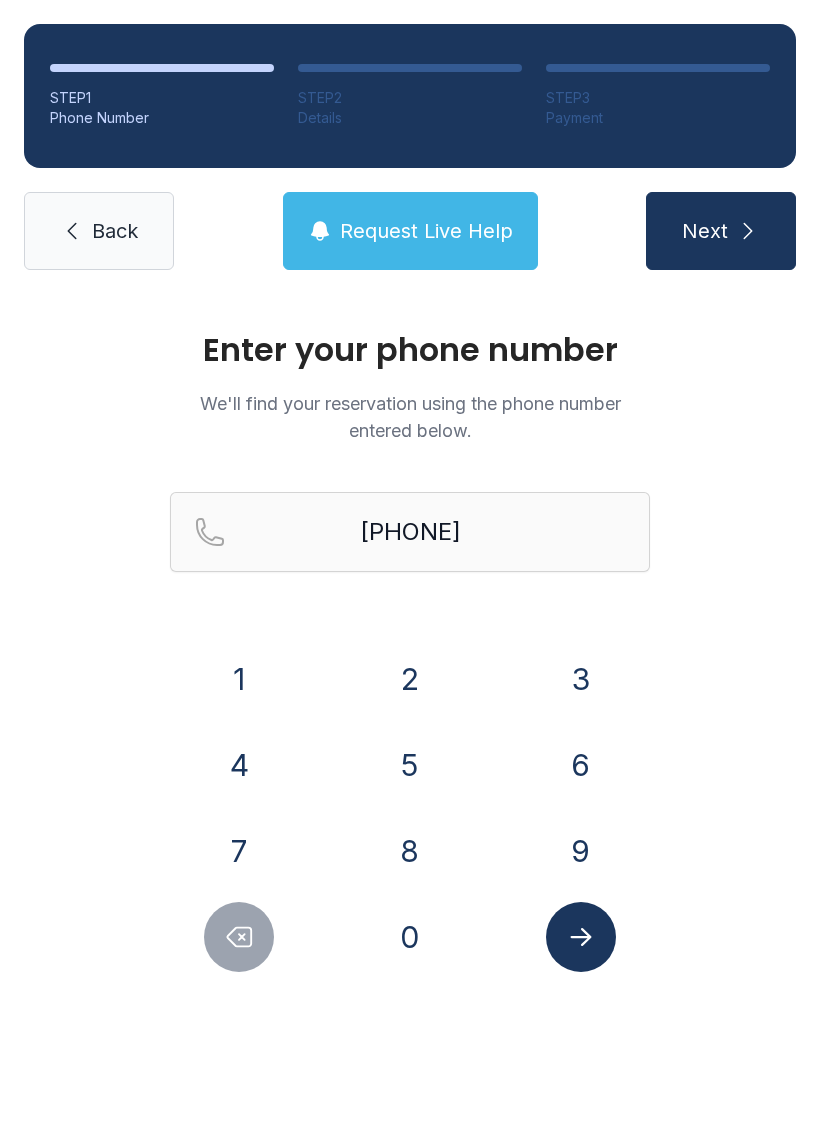 click on "2" at bounding box center [239, 679] 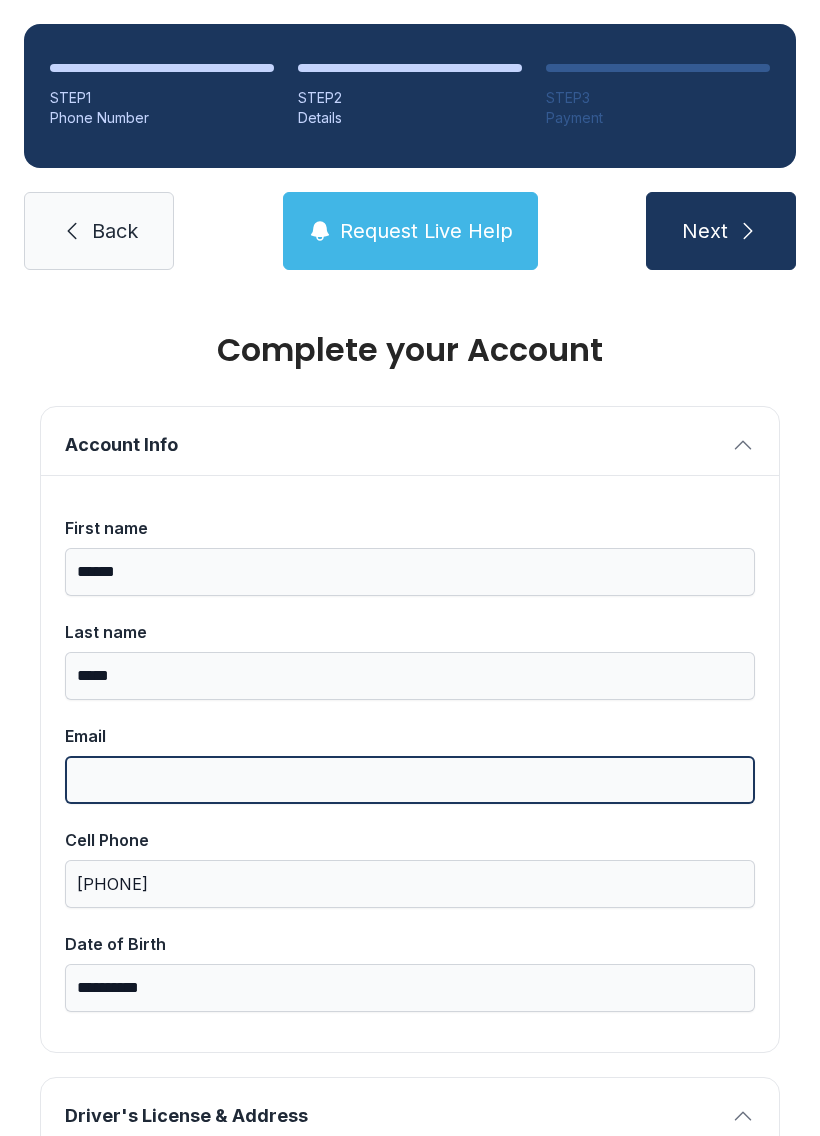 click on "Email" at bounding box center [410, 780] 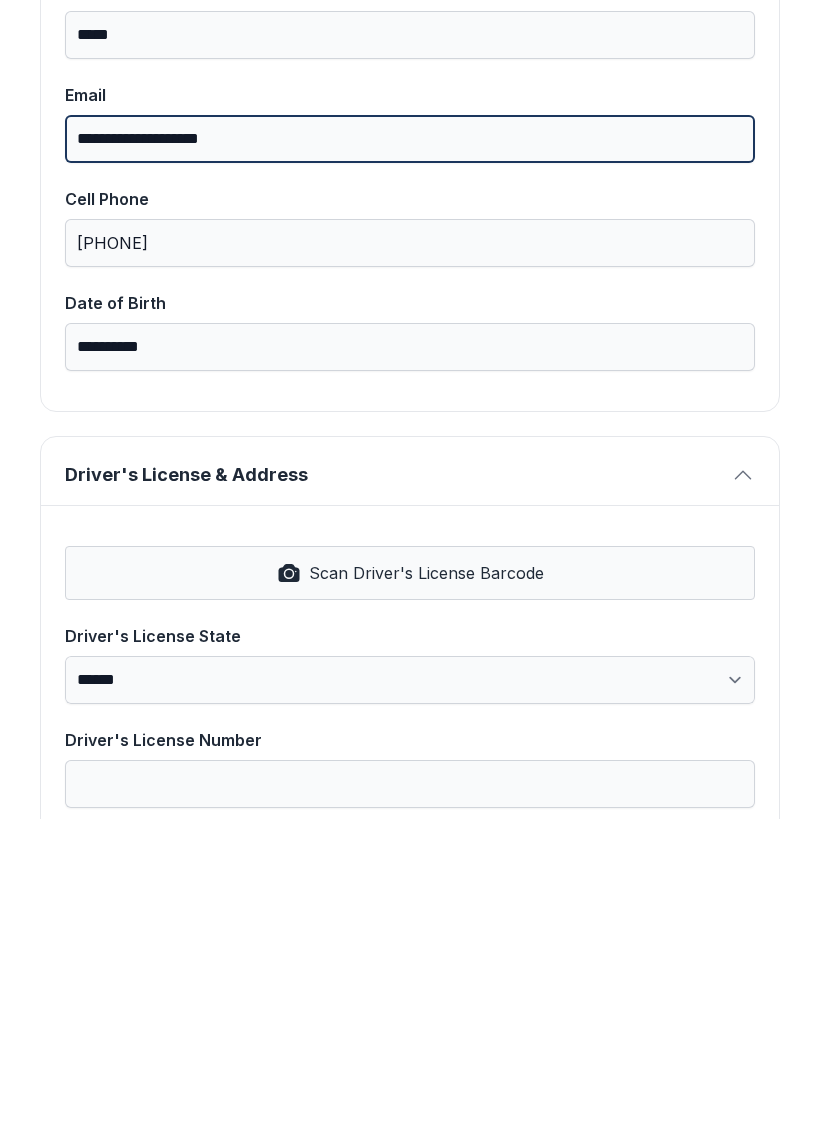 scroll, scrollTop: 325, scrollLeft: 0, axis: vertical 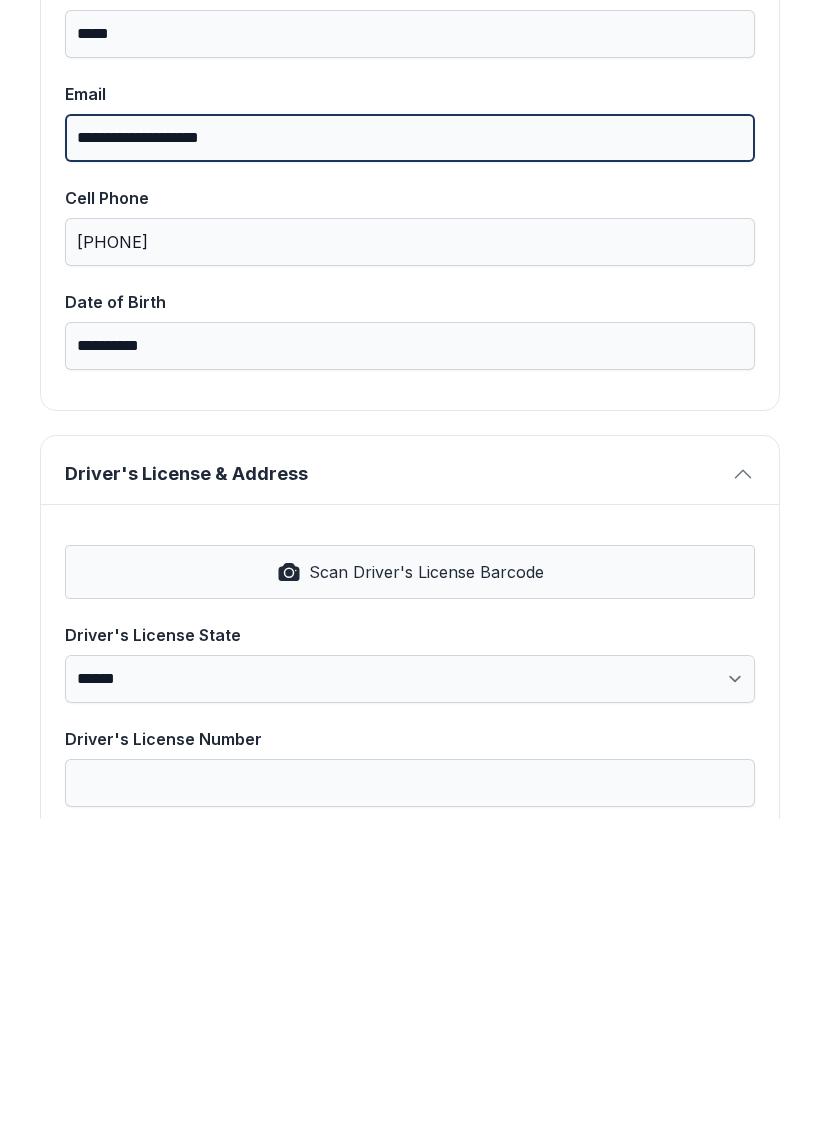 type on "**********" 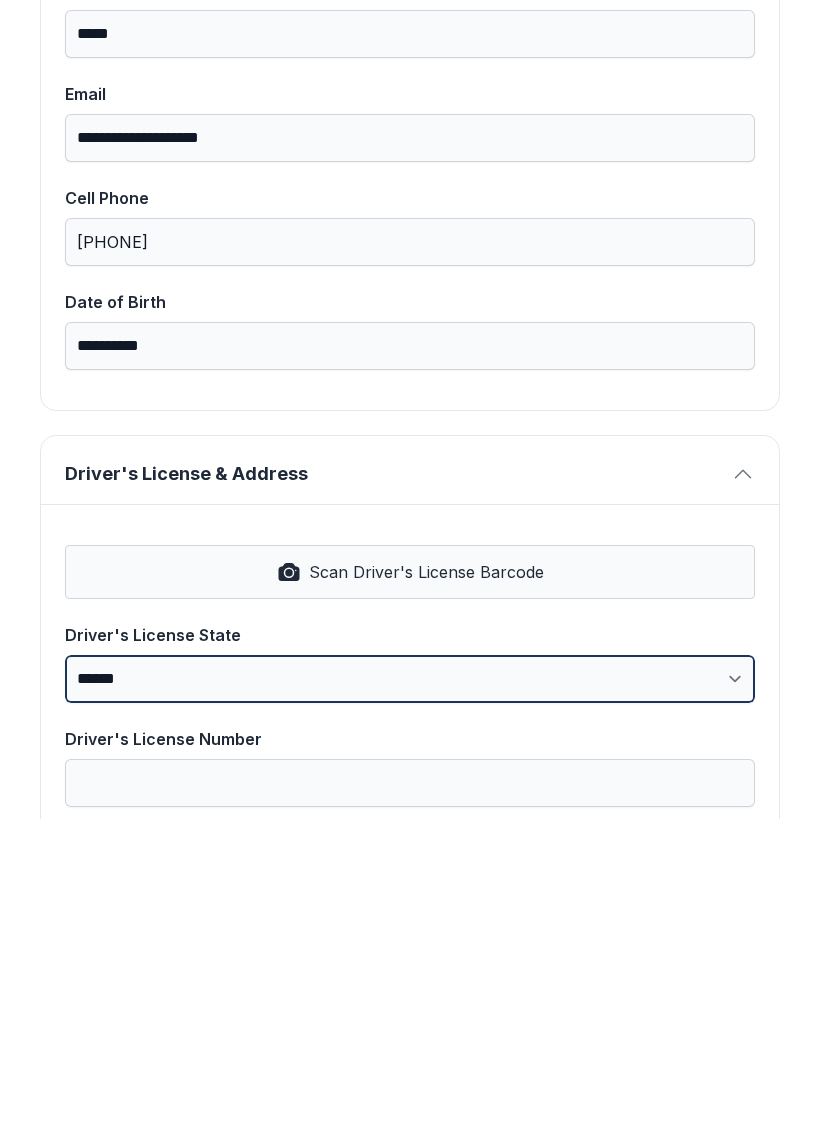 click on "**********" at bounding box center (410, 996) 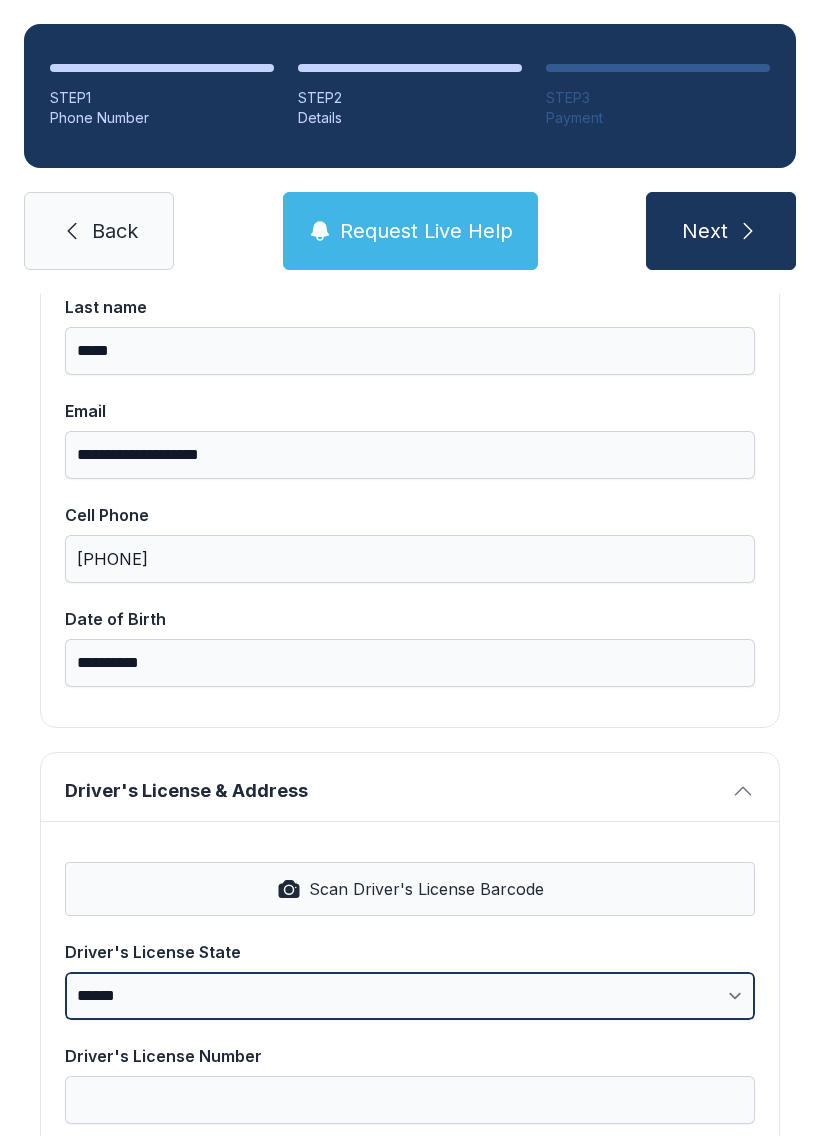 select on "**" 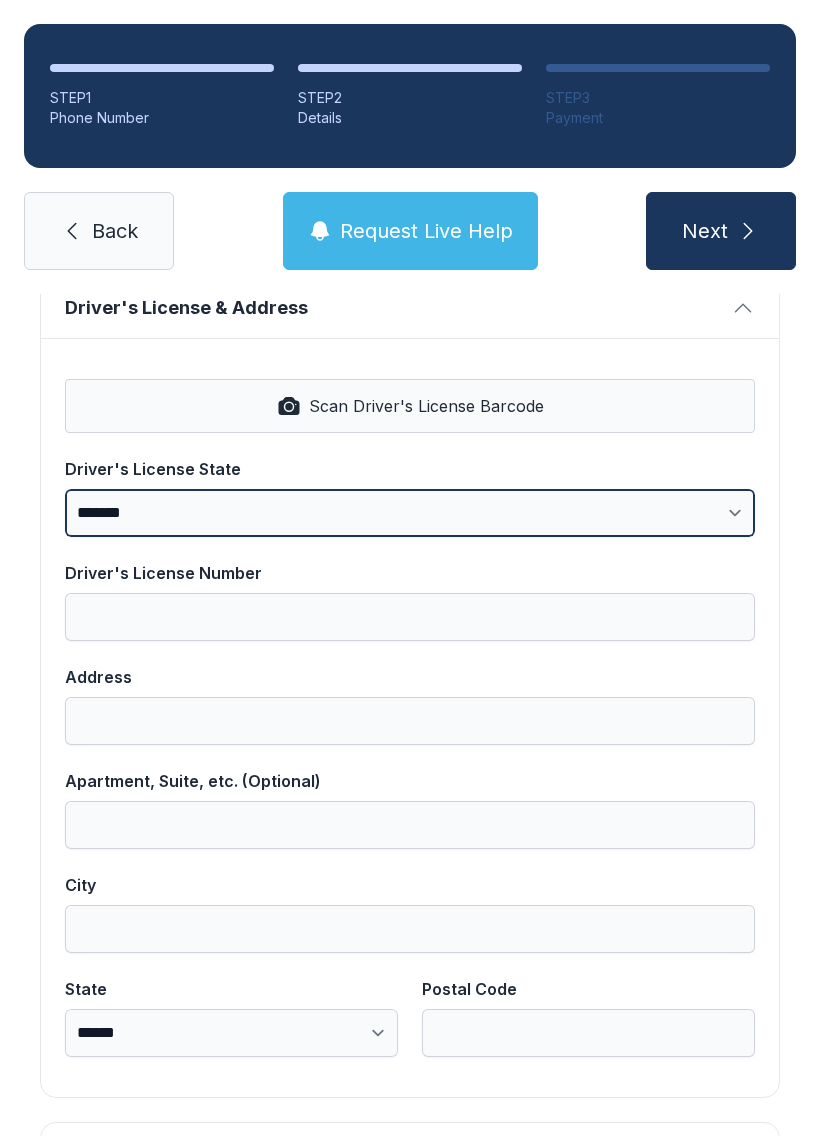 scroll, scrollTop: 814, scrollLeft: 0, axis: vertical 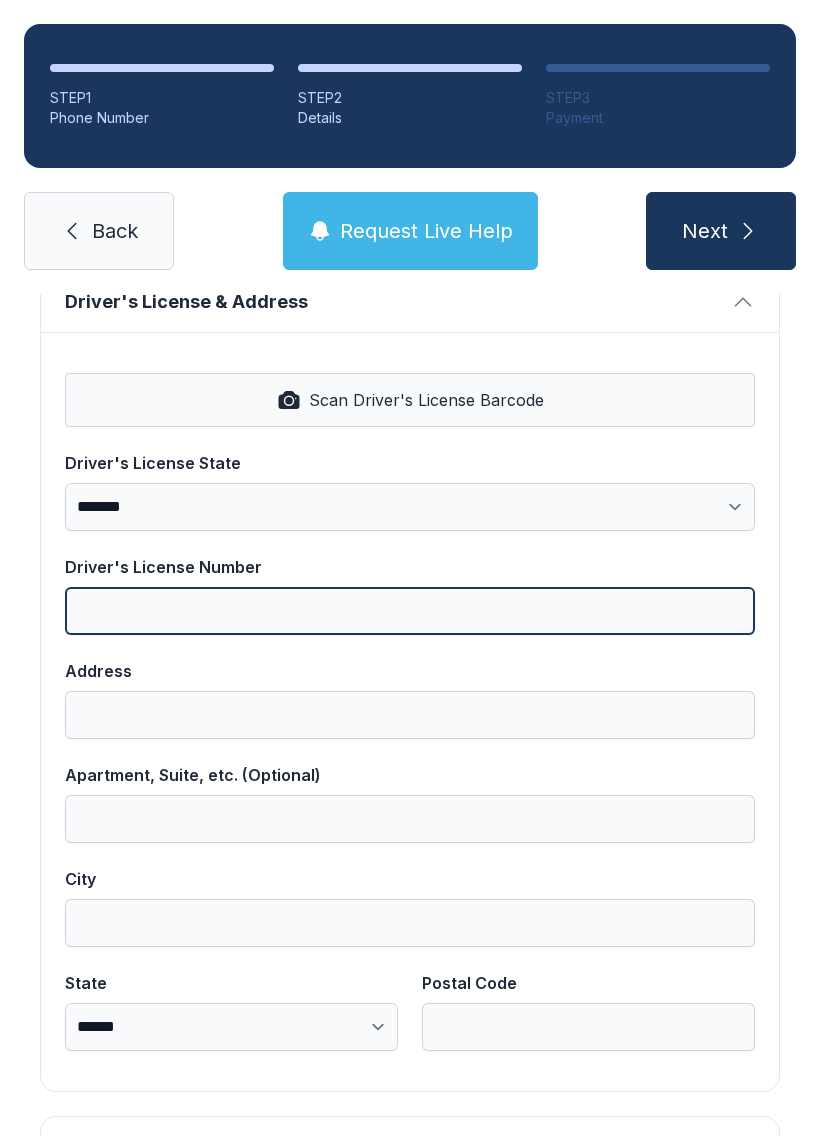 click on "Driver's License Number" at bounding box center [410, 611] 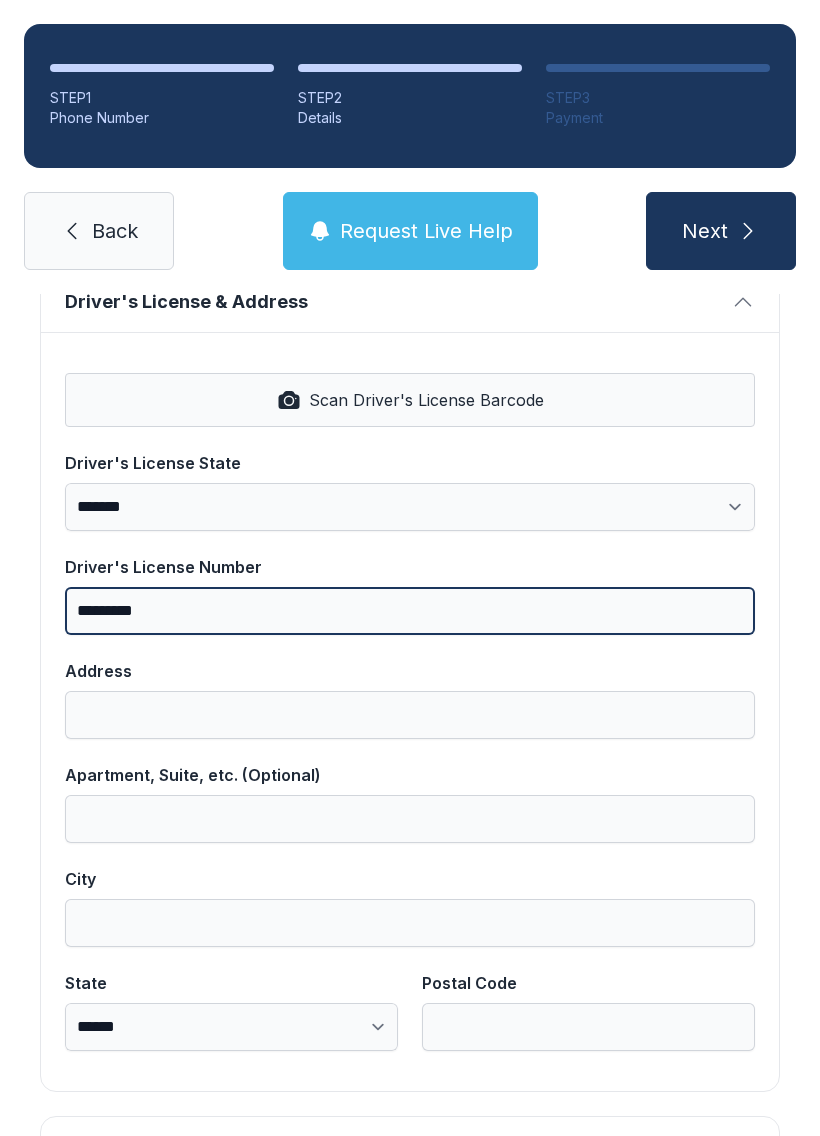 type on "*********" 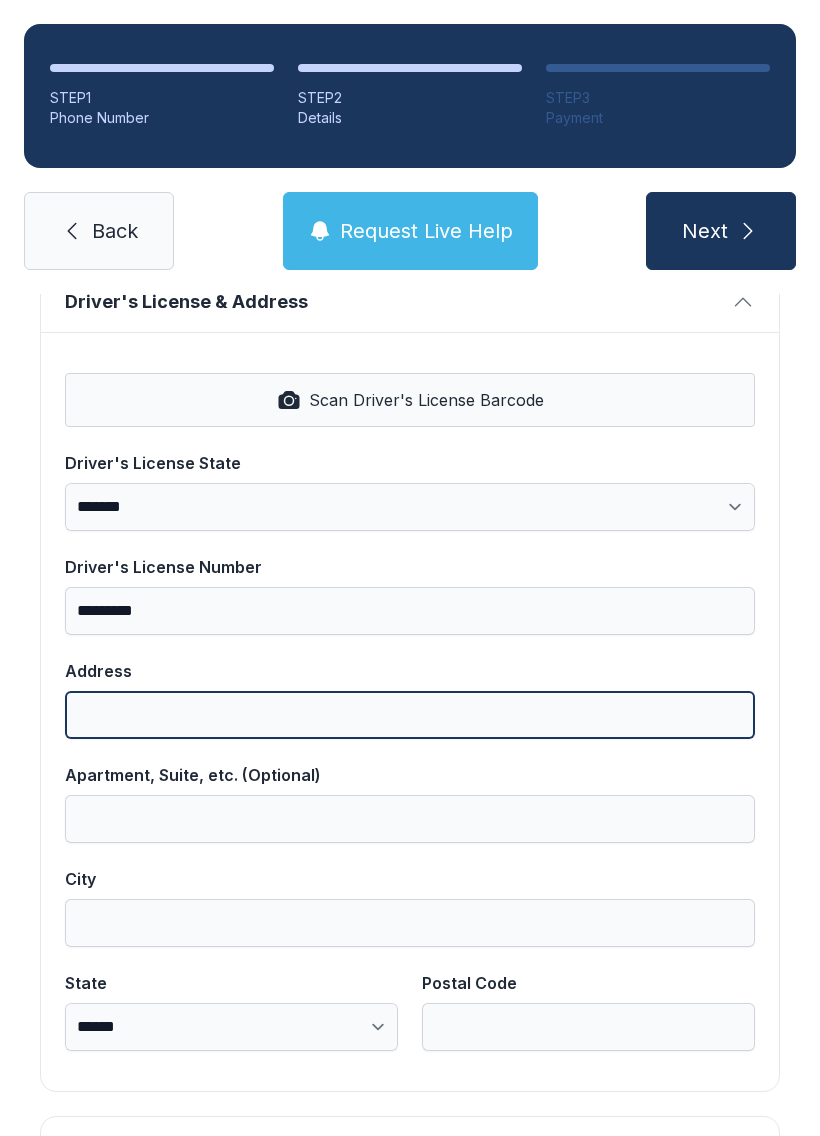 click on "Address" at bounding box center (410, 715) 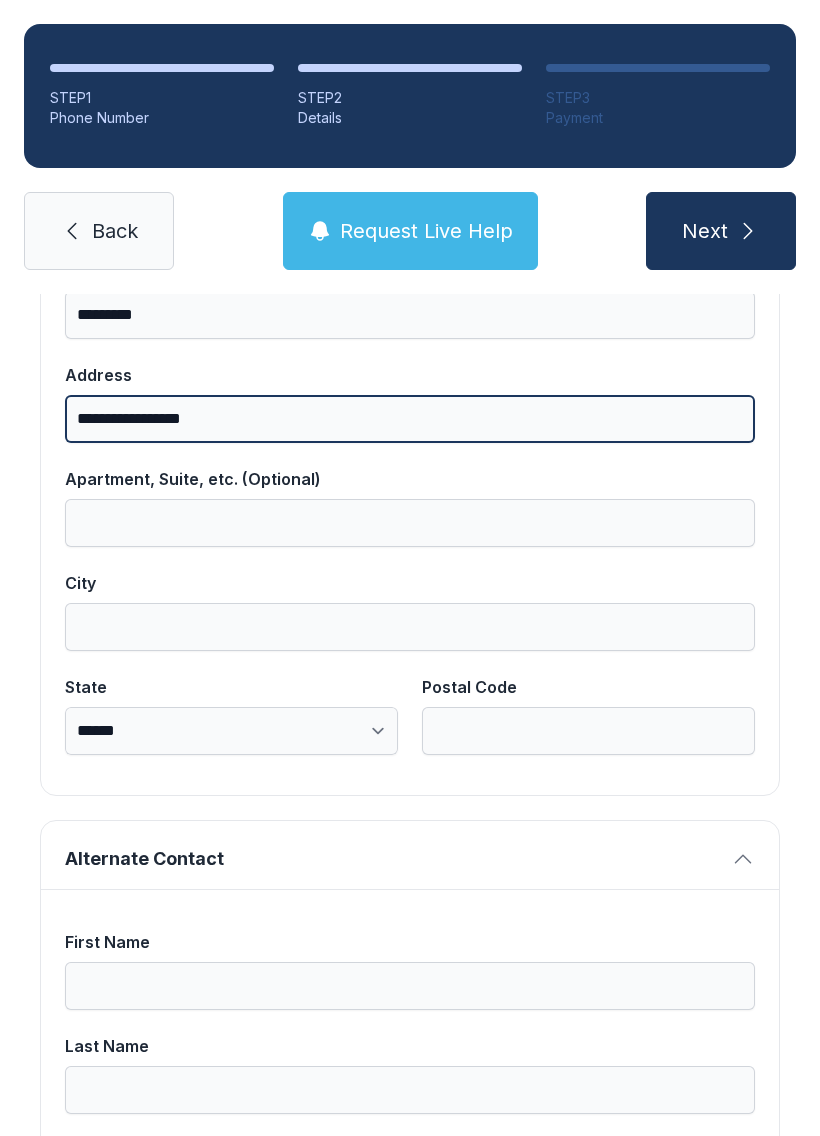 scroll, scrollTop: 1116, scrollLeft: 0, axis: vertical 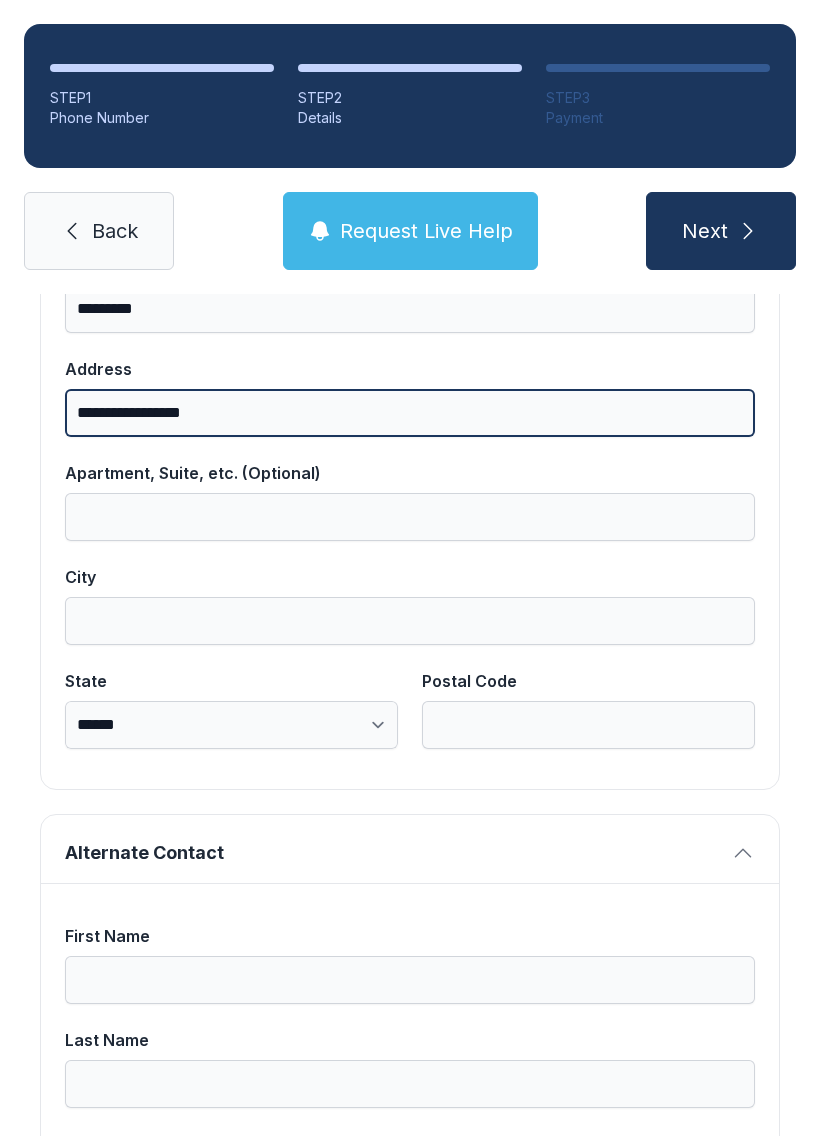 type on "**********" 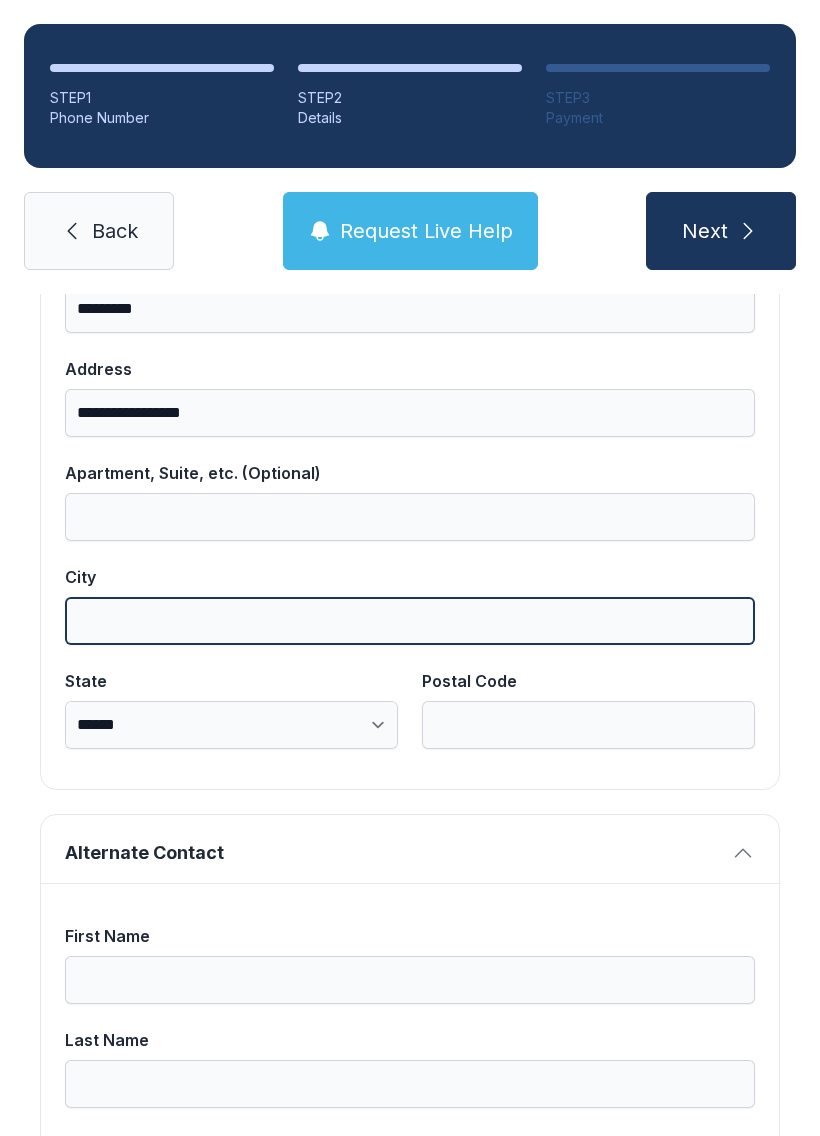 click on "City" at bounding box center (410, 621) 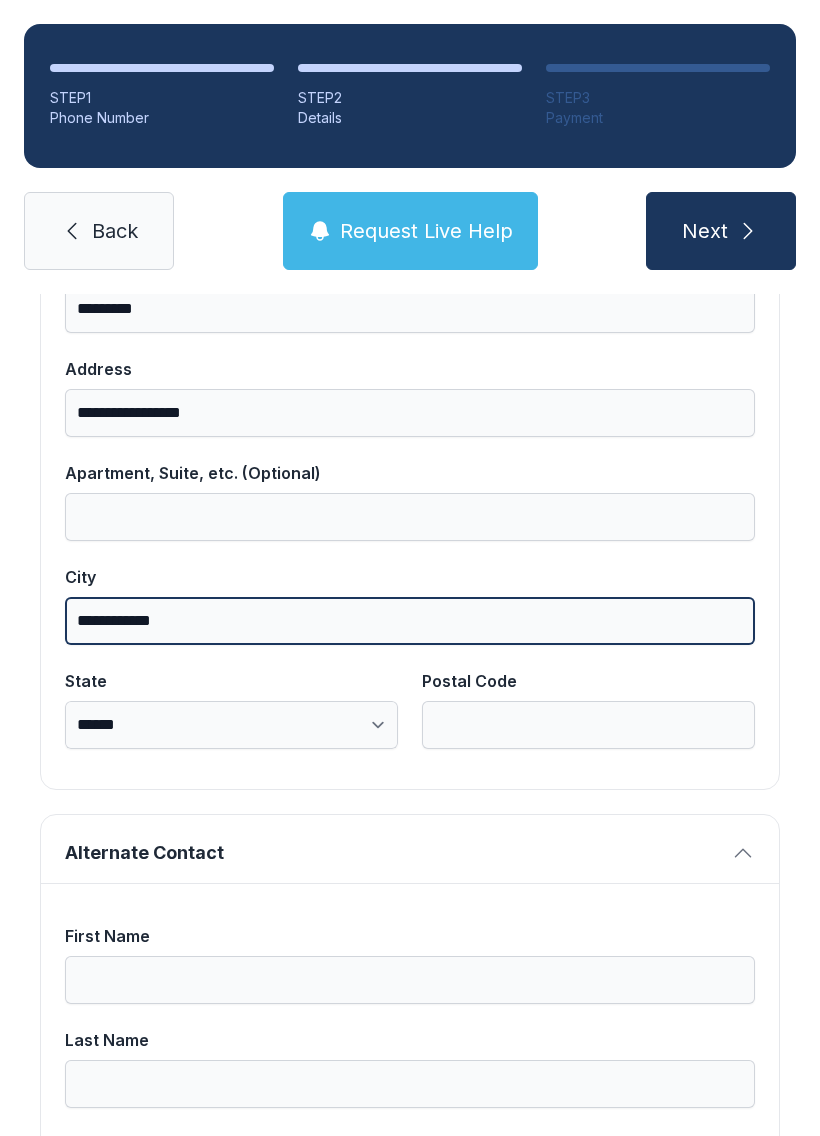type on "**********" 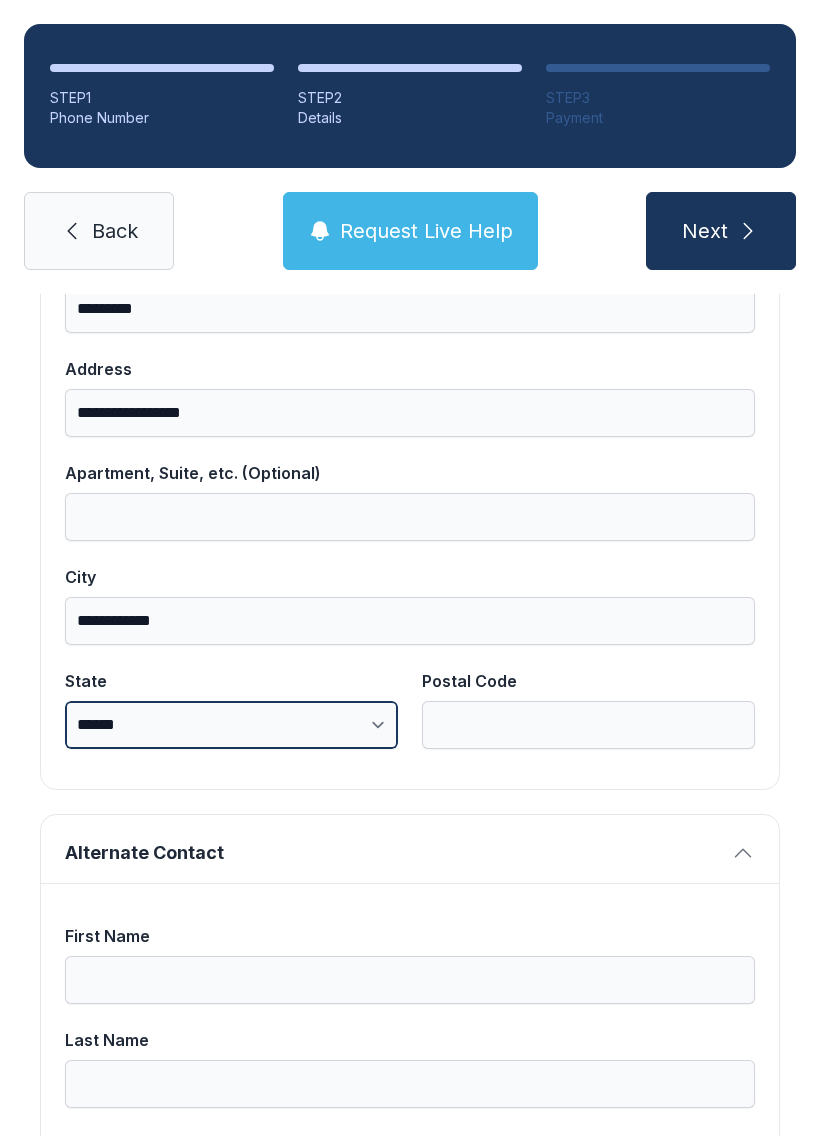 click on "**********" at bounding box center (231, 725) 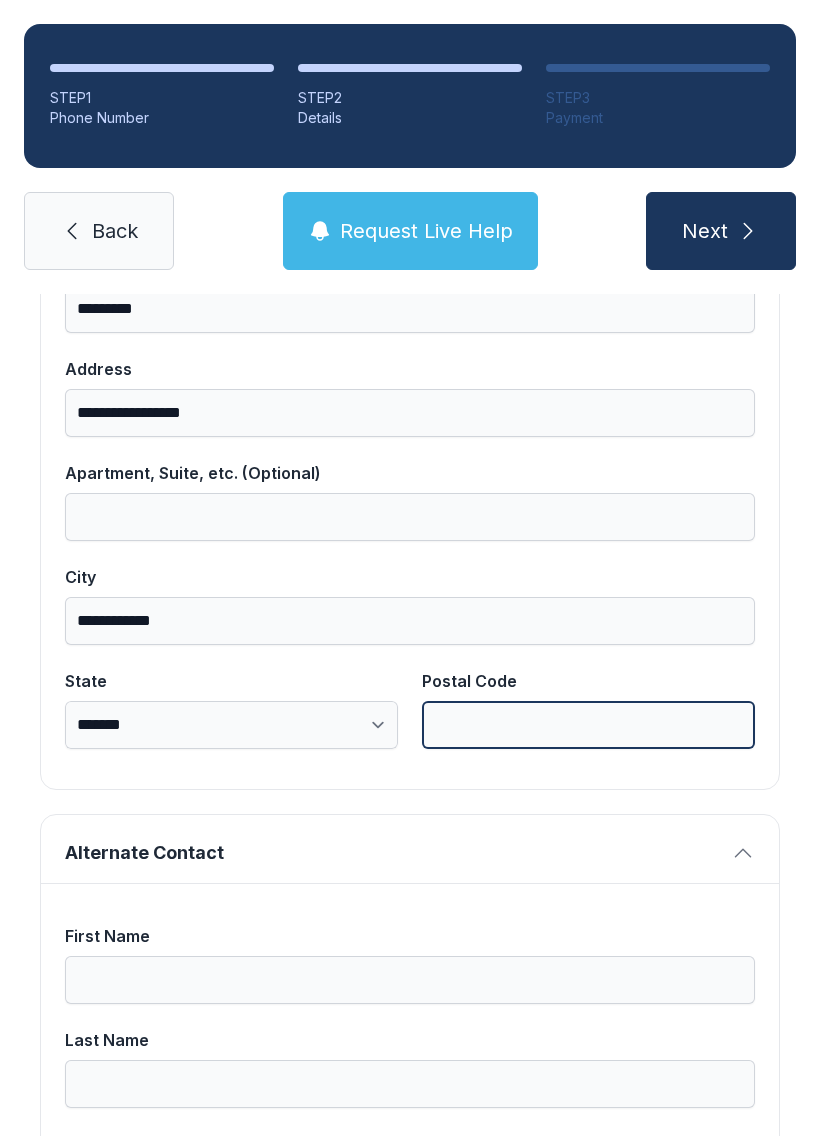 click on "Postal Code" at bounding box center [588, 725] 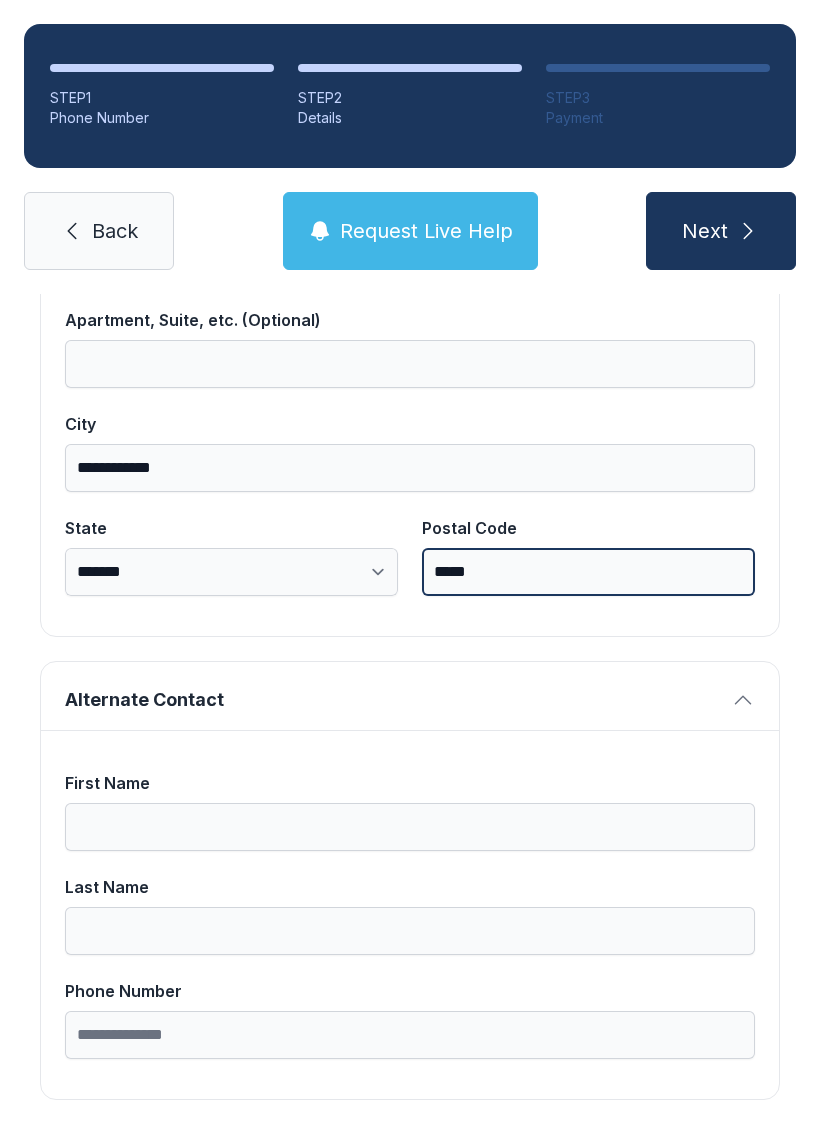 scroll, scrollTop: 1269, scrollLeft: 0, axis: vertical 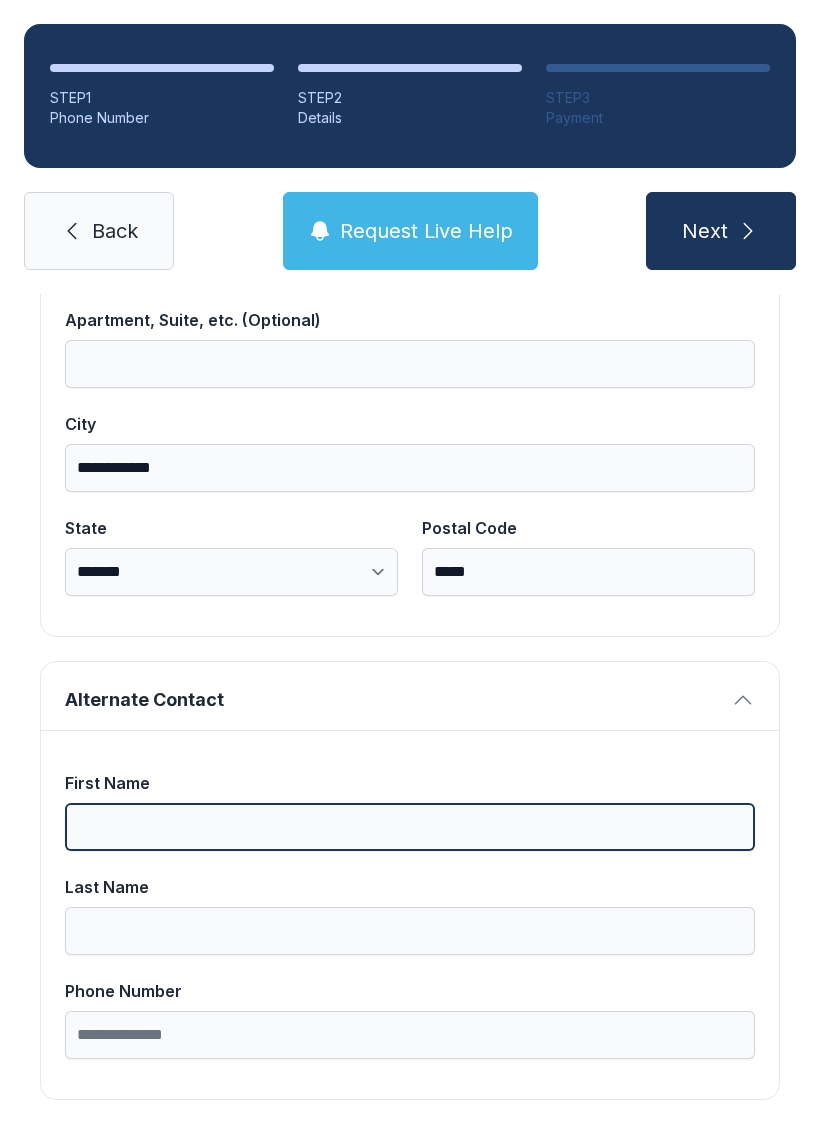 click on "First Name" at bounding box center (410, 827) 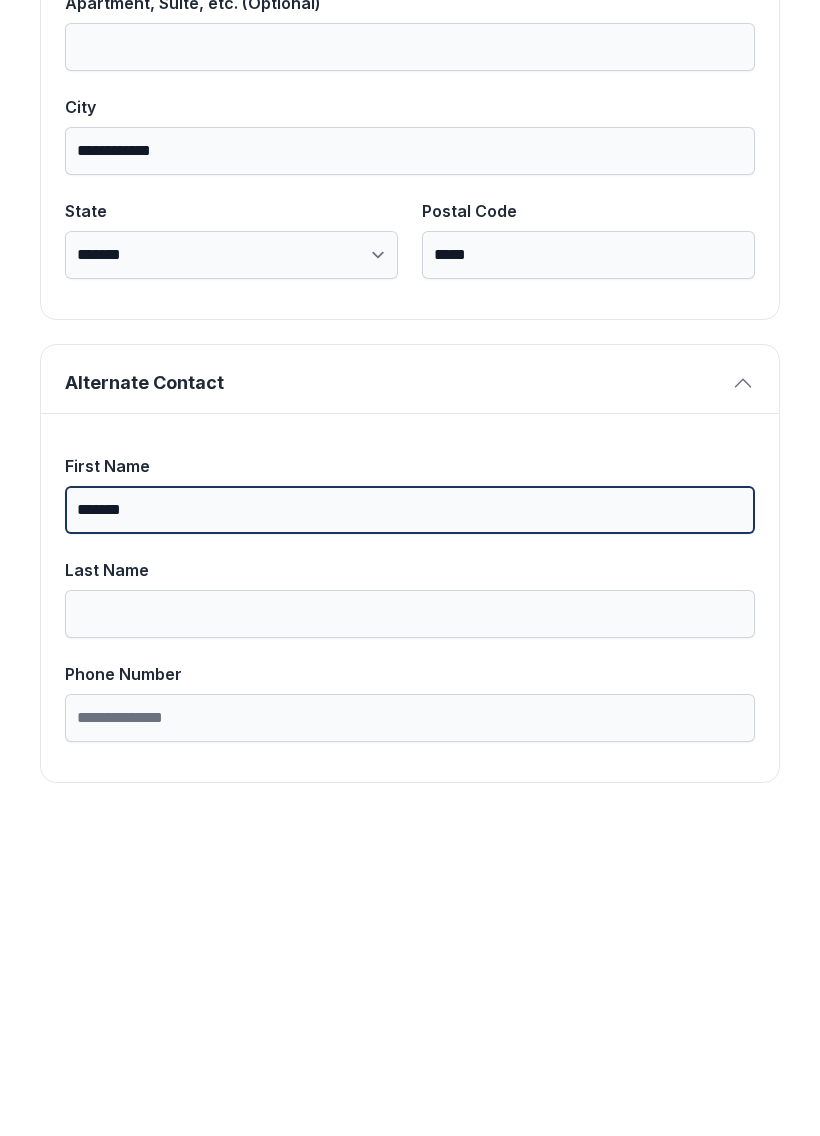 type on "*******" 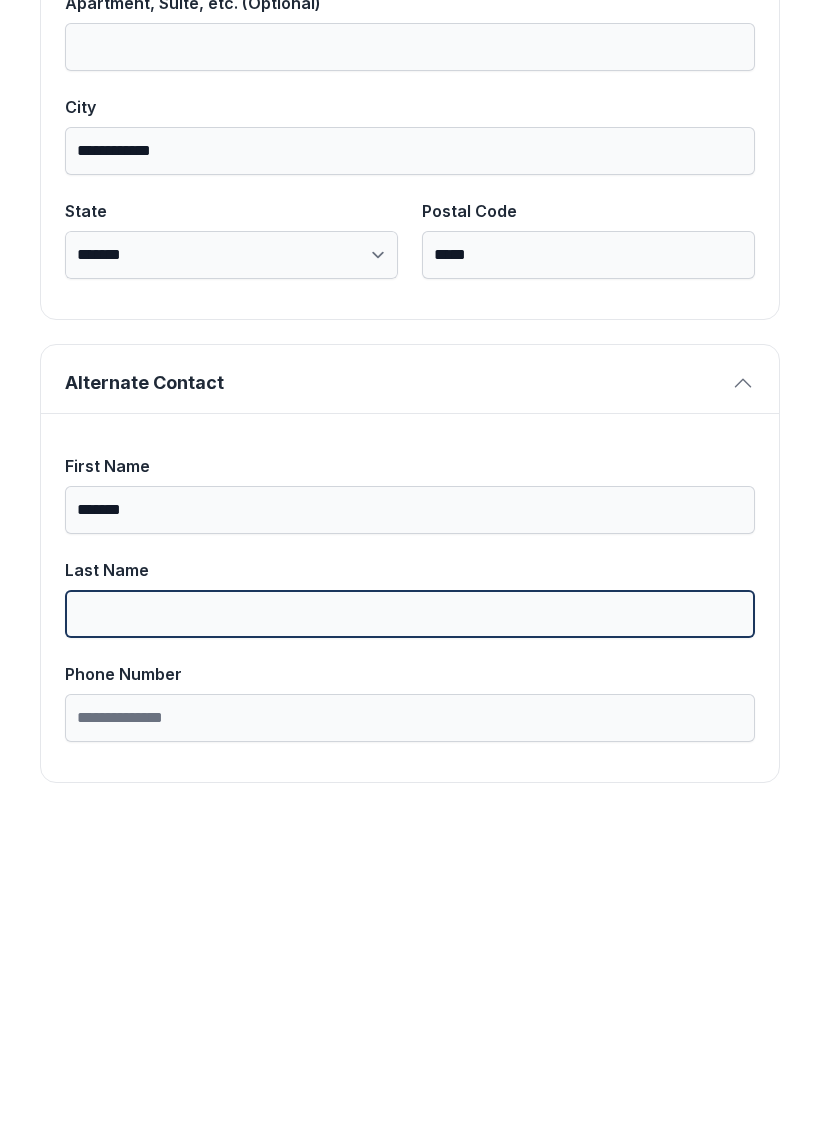 click on "Last Name" at bounding box center (410, 931) 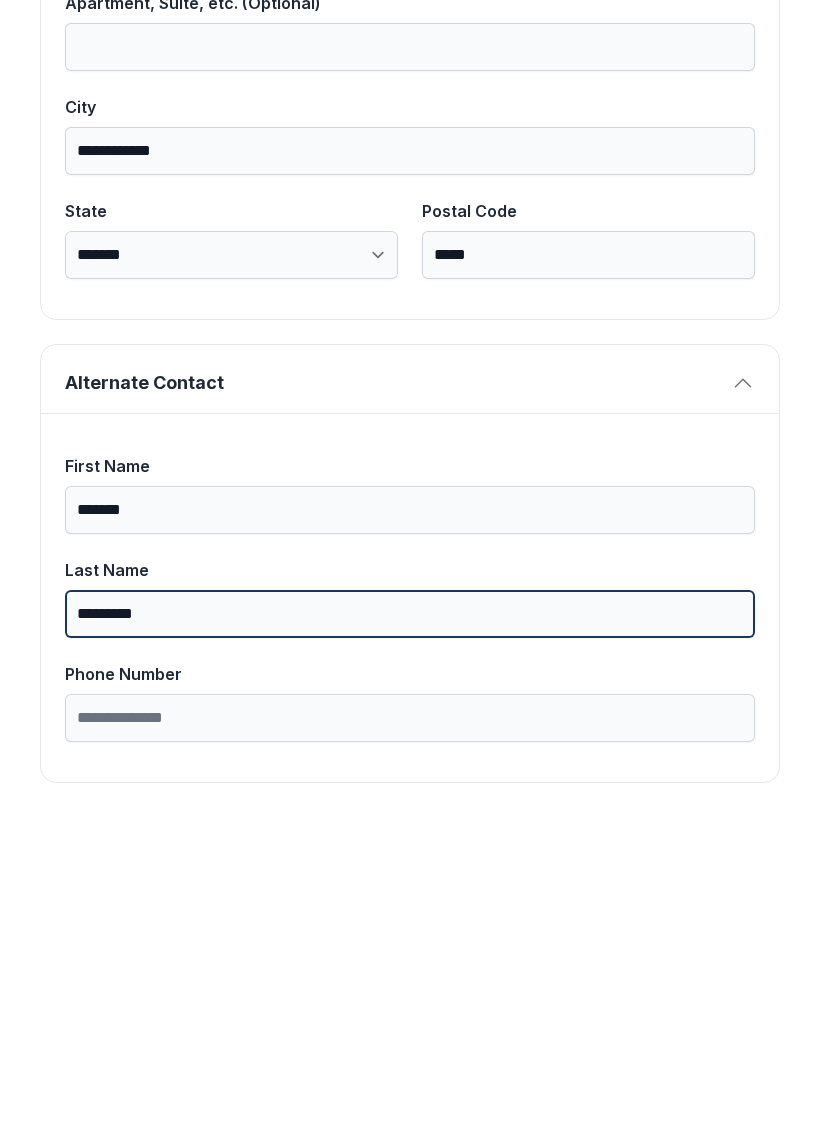 type on "*********" 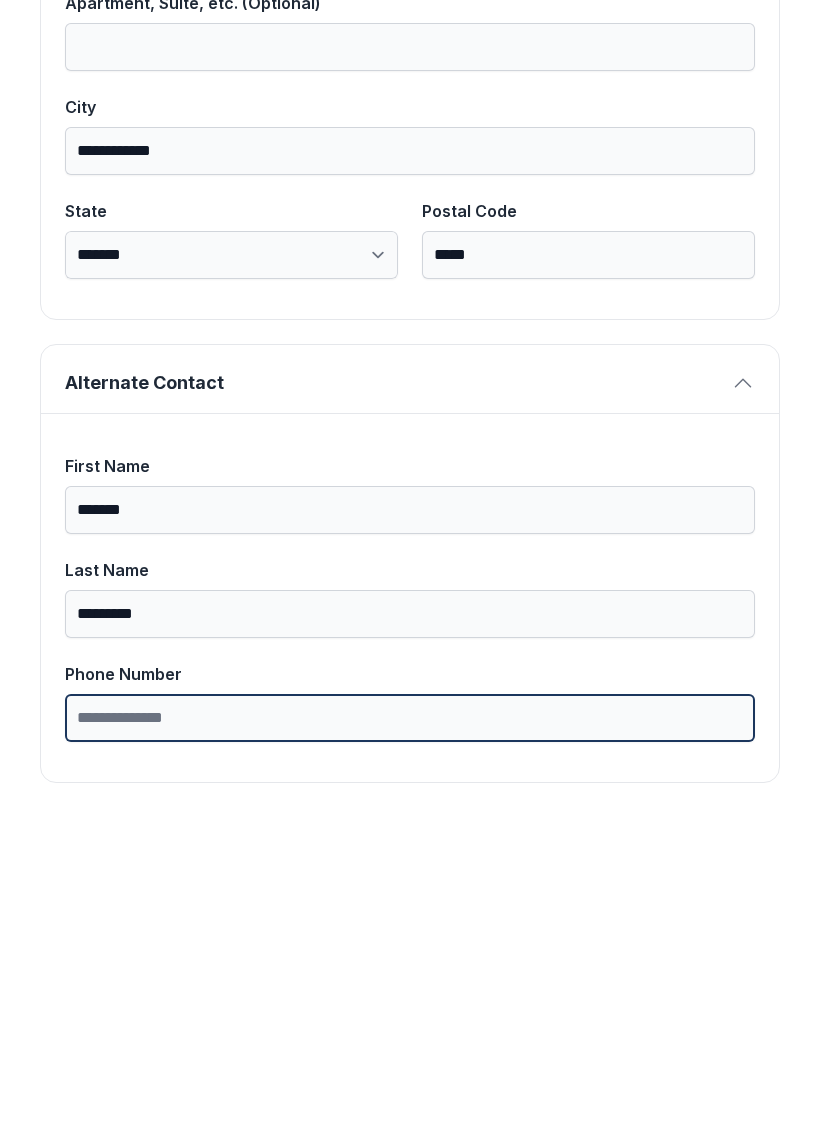 click on "Phone Number" at bounding box center [410, 1035] 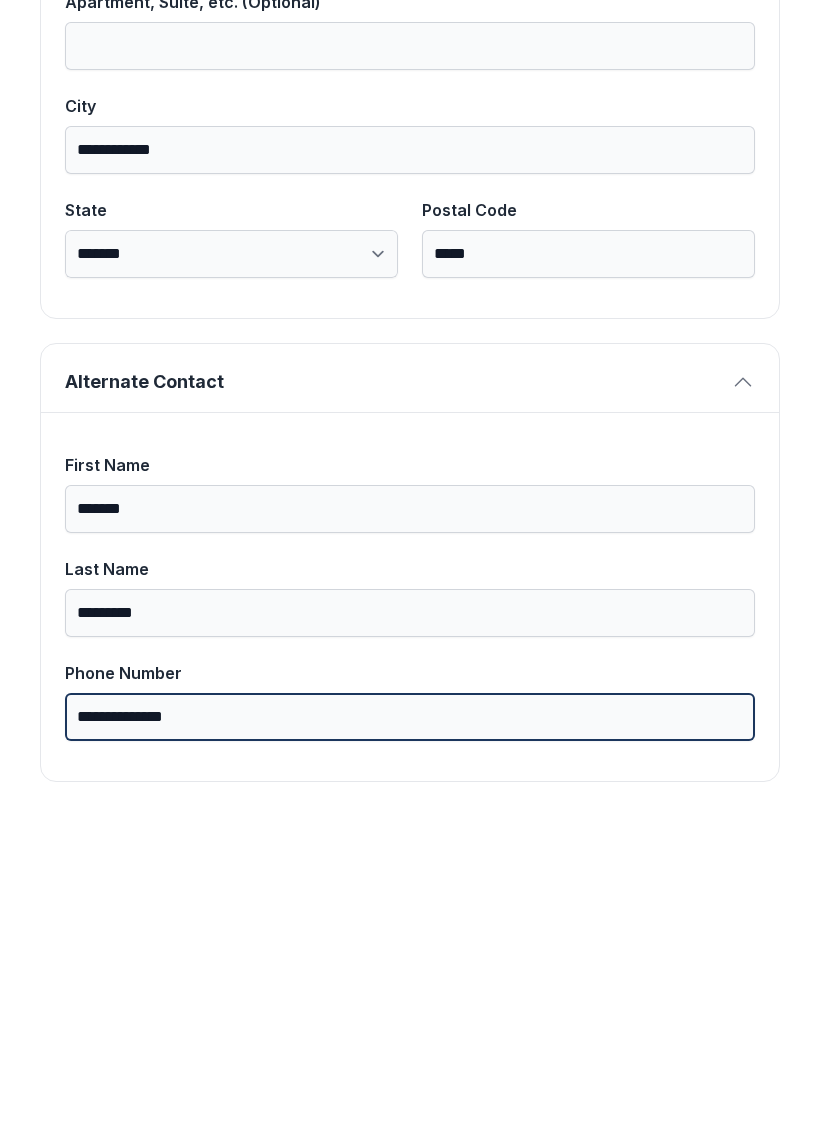 scroll, scrollTop: 1269, scrollLeft: 0, axis: vertical 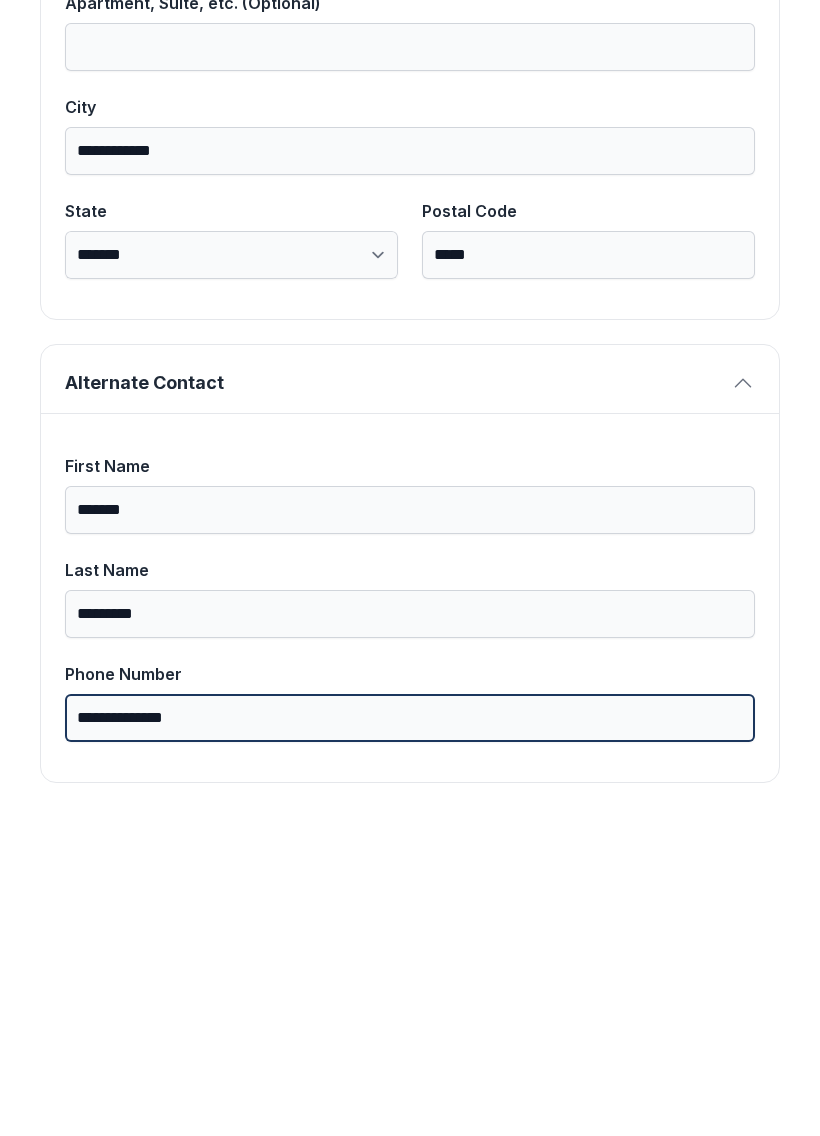 type on "**********" 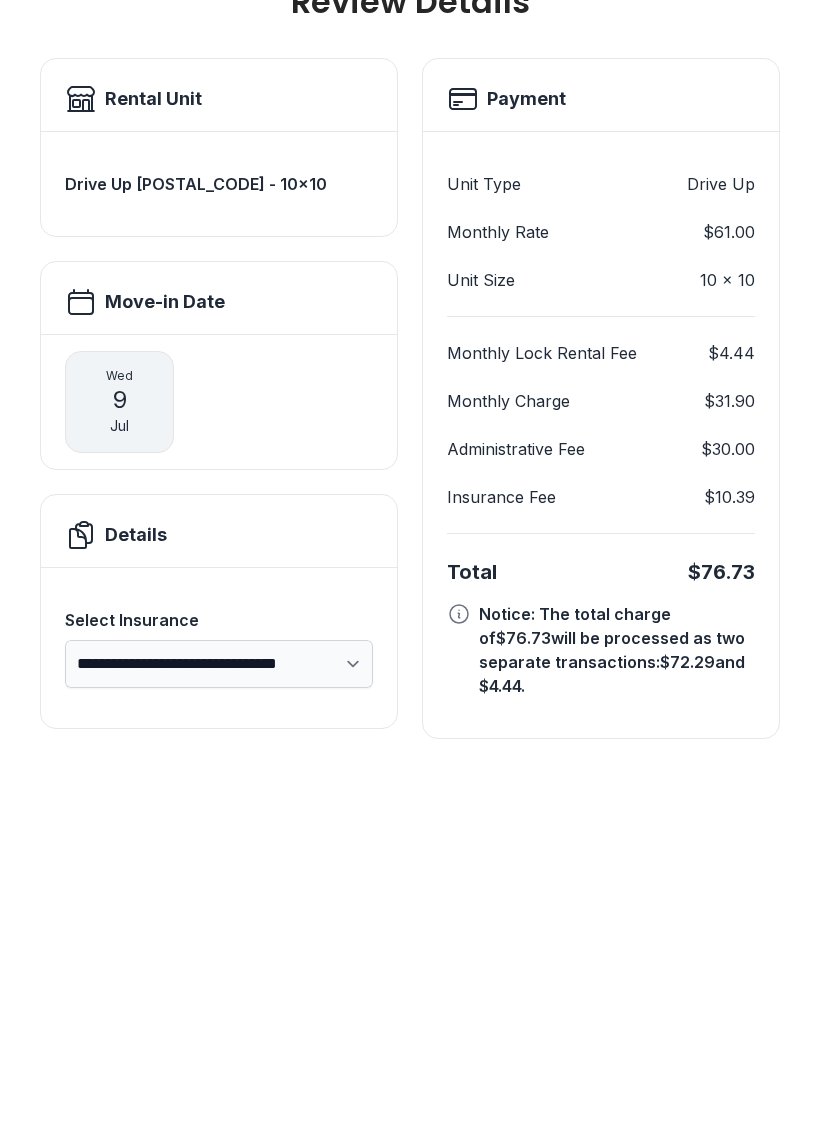 scroll, scrollTop: 0, scrollLeft: 0, axis: both 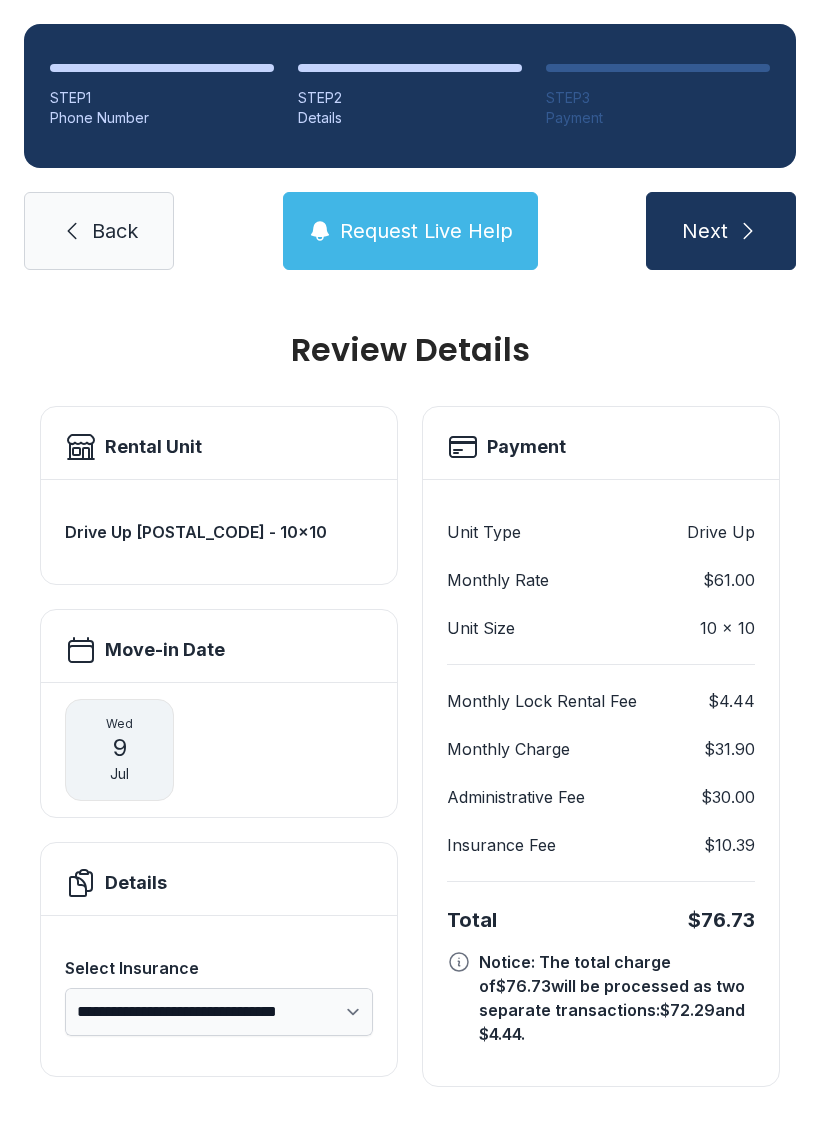 click on "Back" at bounding box center (99, 231) 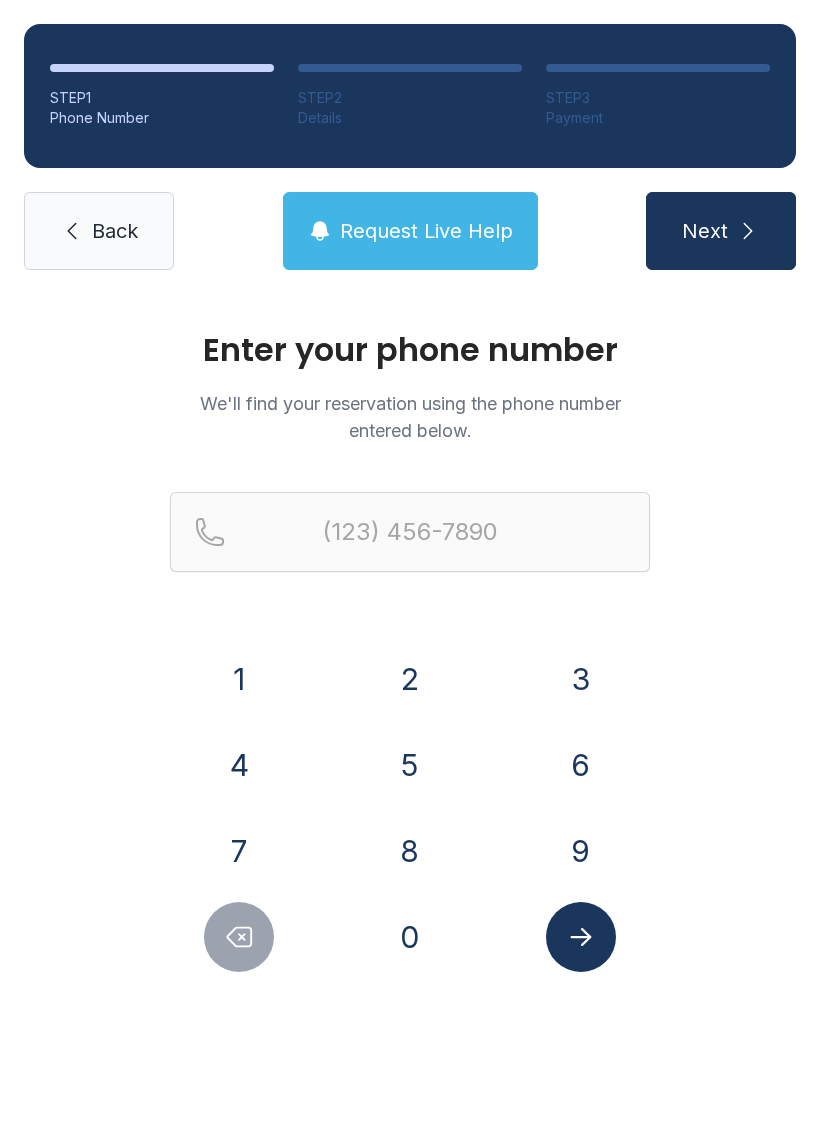 click on "Back" at bounding box center (115, 231) 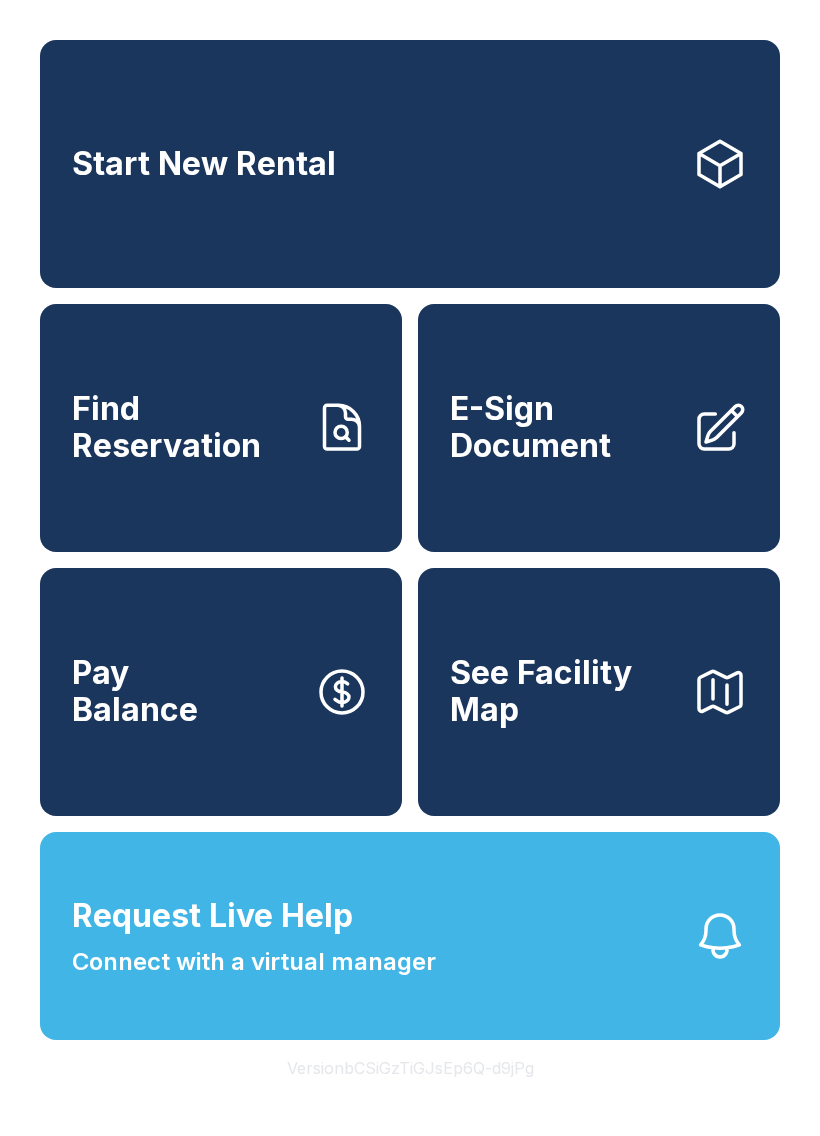 click on "Find Reservation" at bounding box center [185, 427] 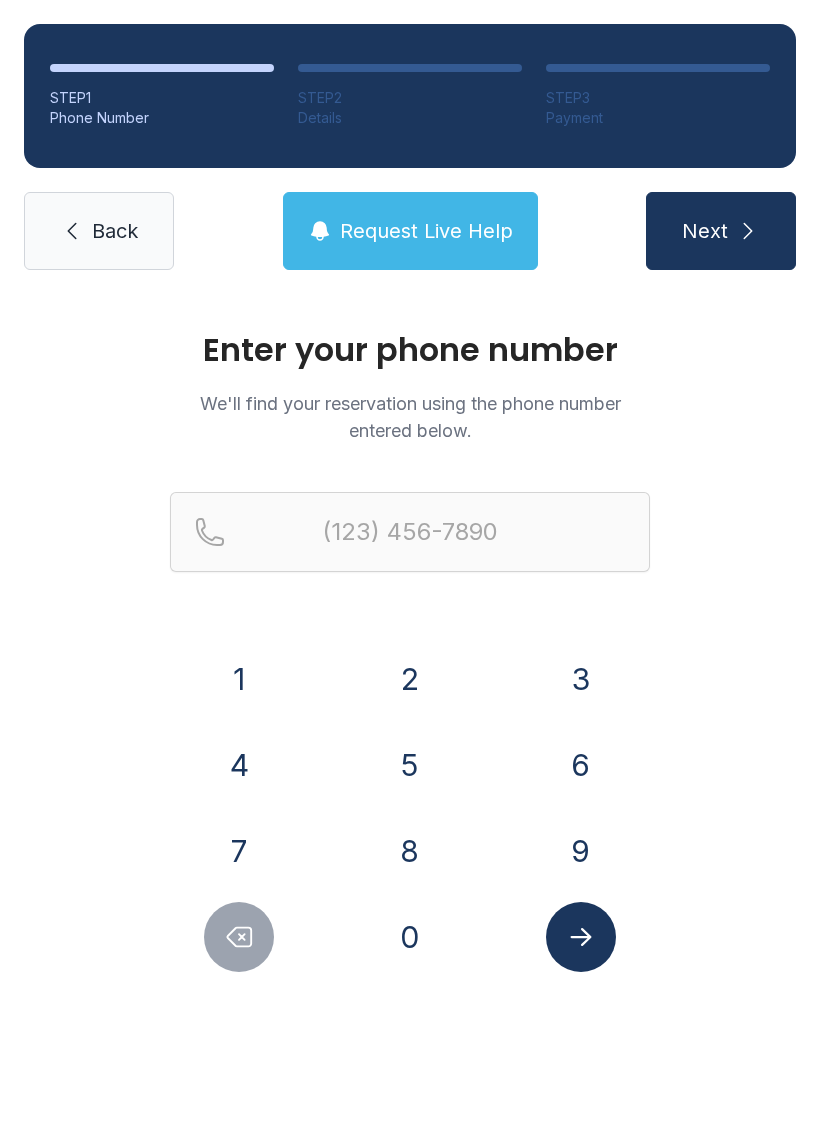 click on "8" at bounding box center [239, 679] 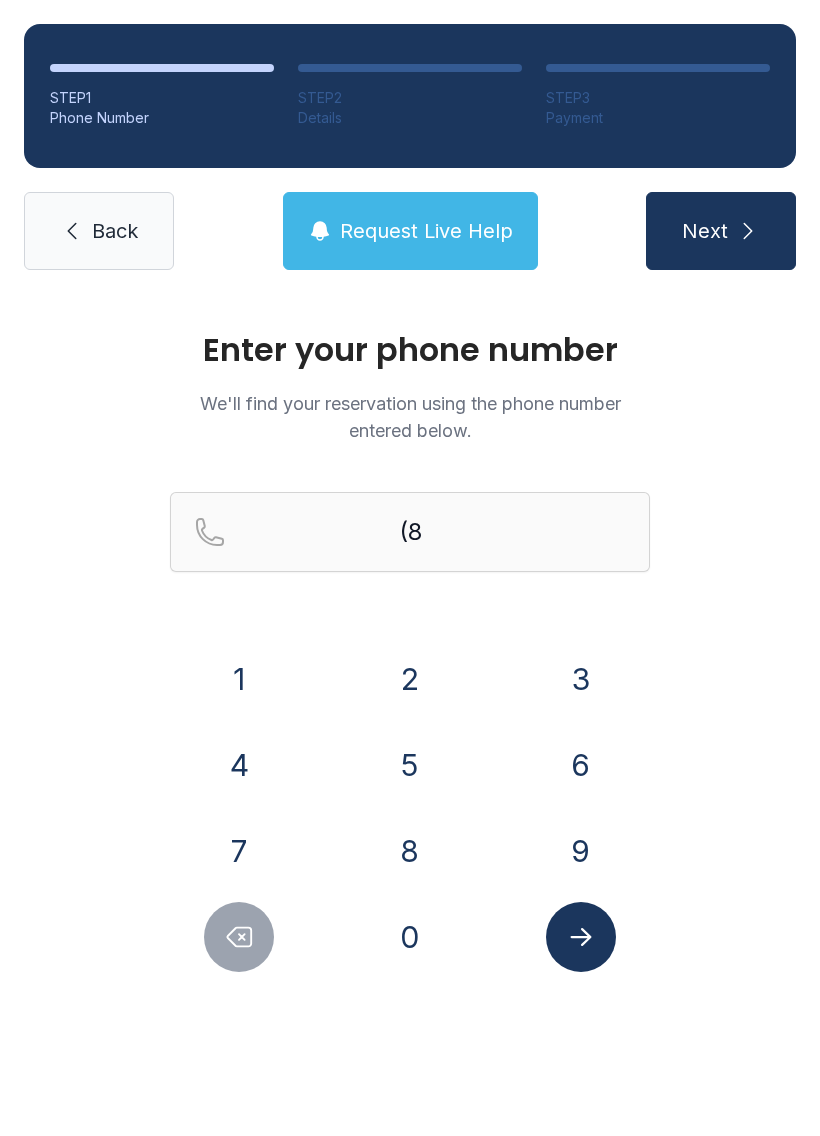 click on "6" at bounding box center (239, 679) 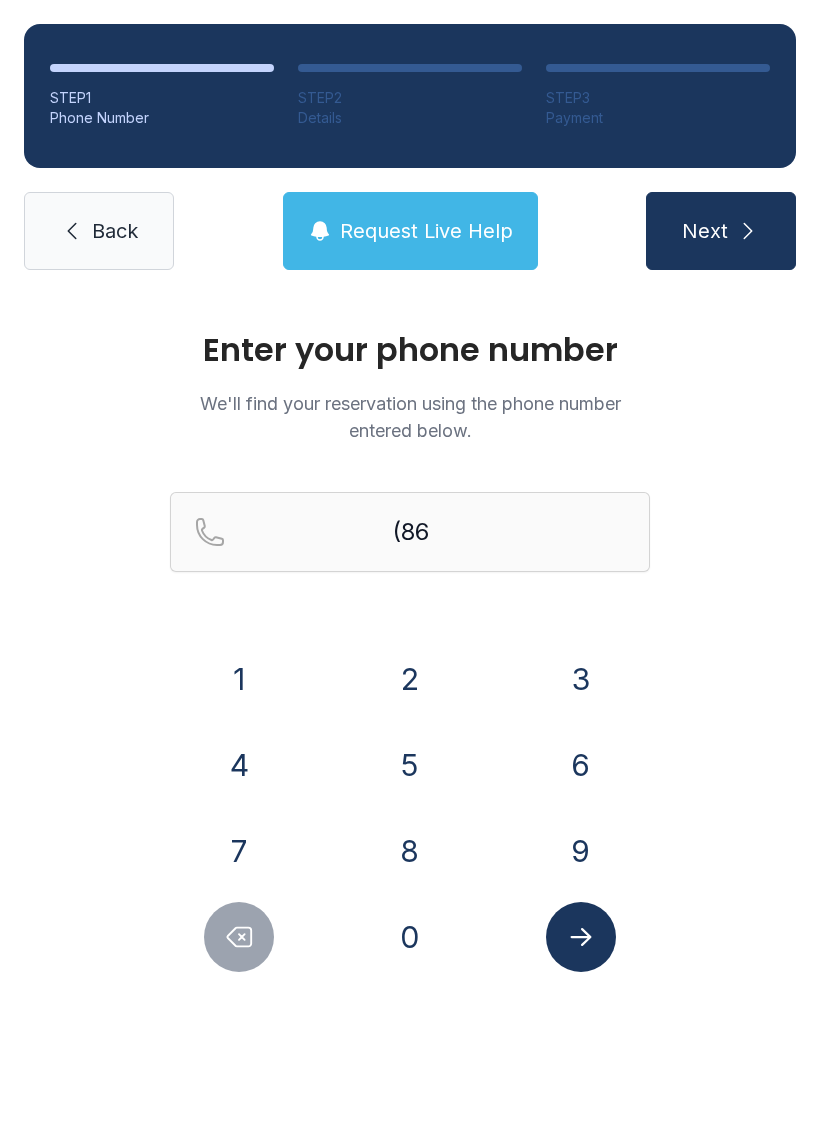 click on "4" at bounding box center (239, 679) 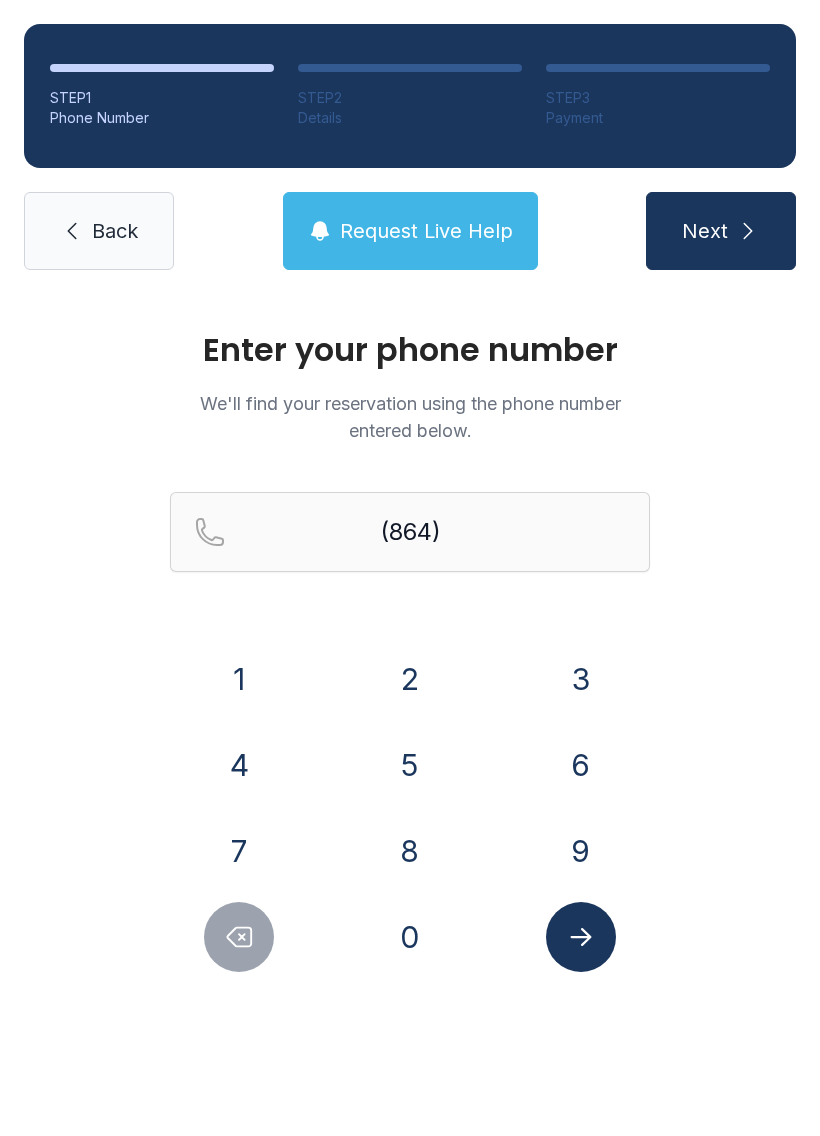 click on "9" at bounding box center (239, 679) 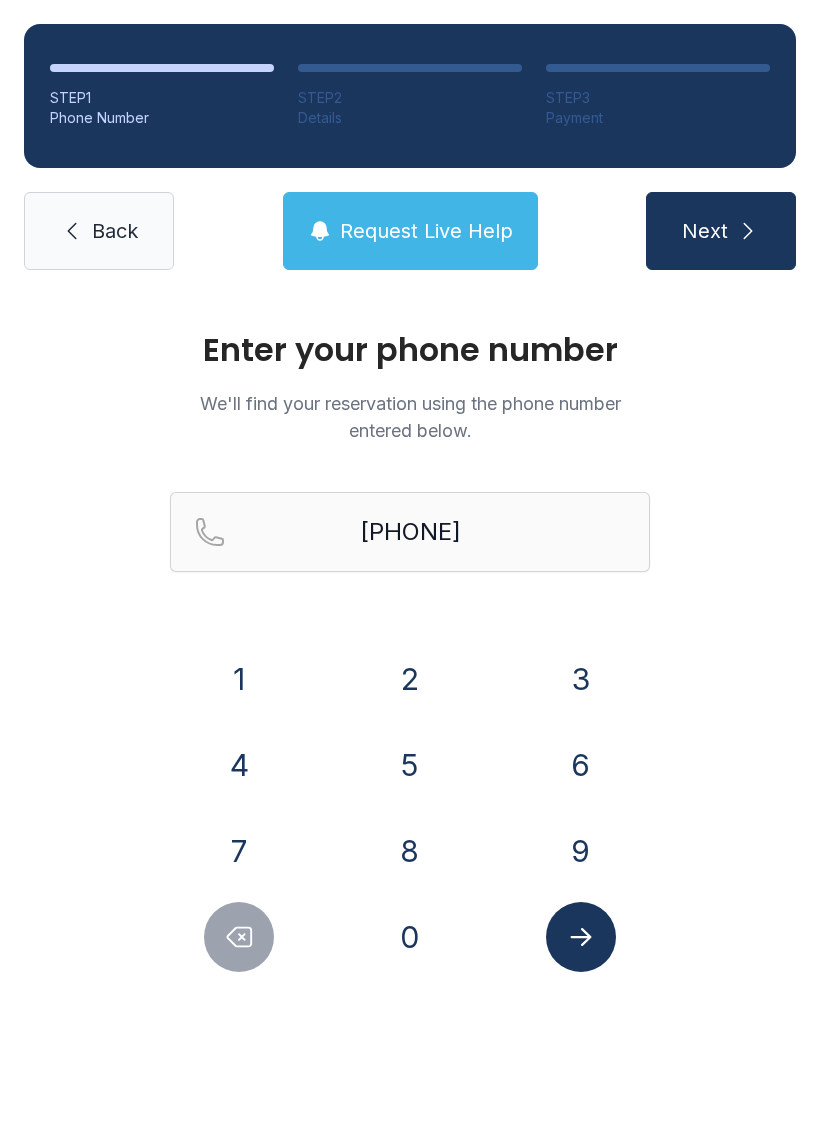 click on "2" at bounding box center (239, 679) 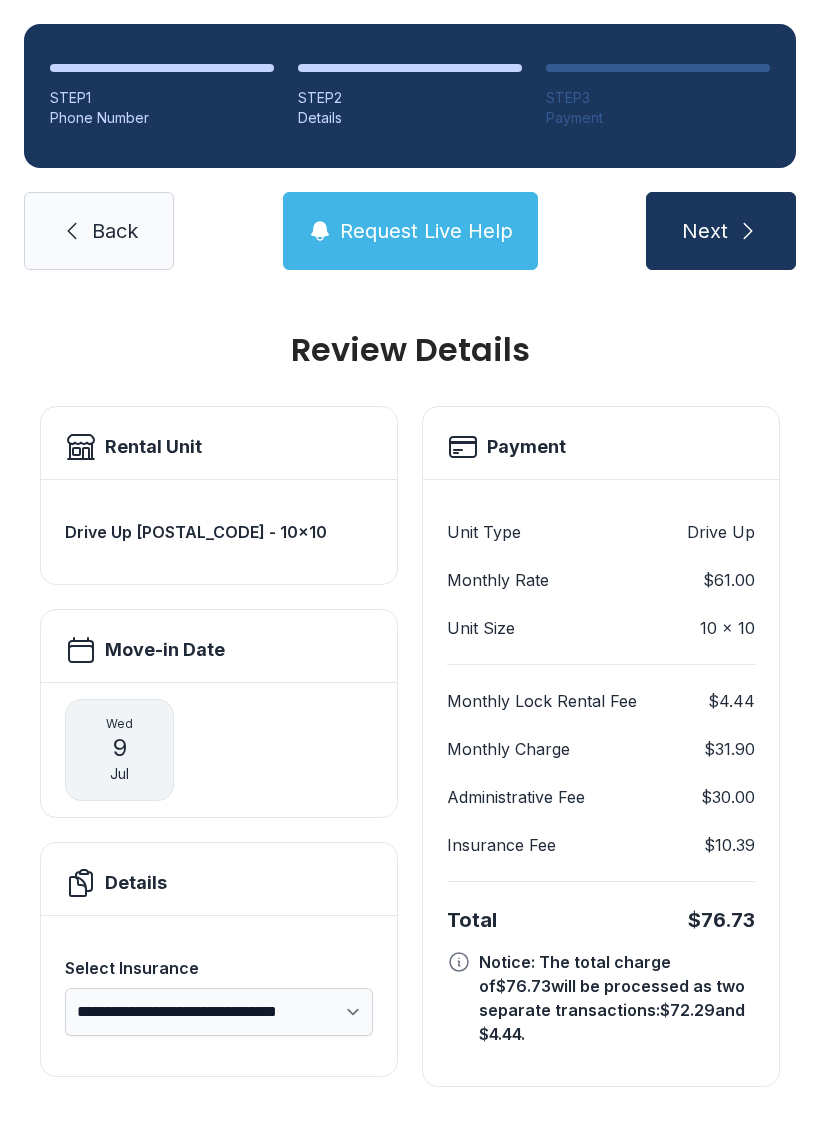 click on "Back" at bounding box center (115, 231) 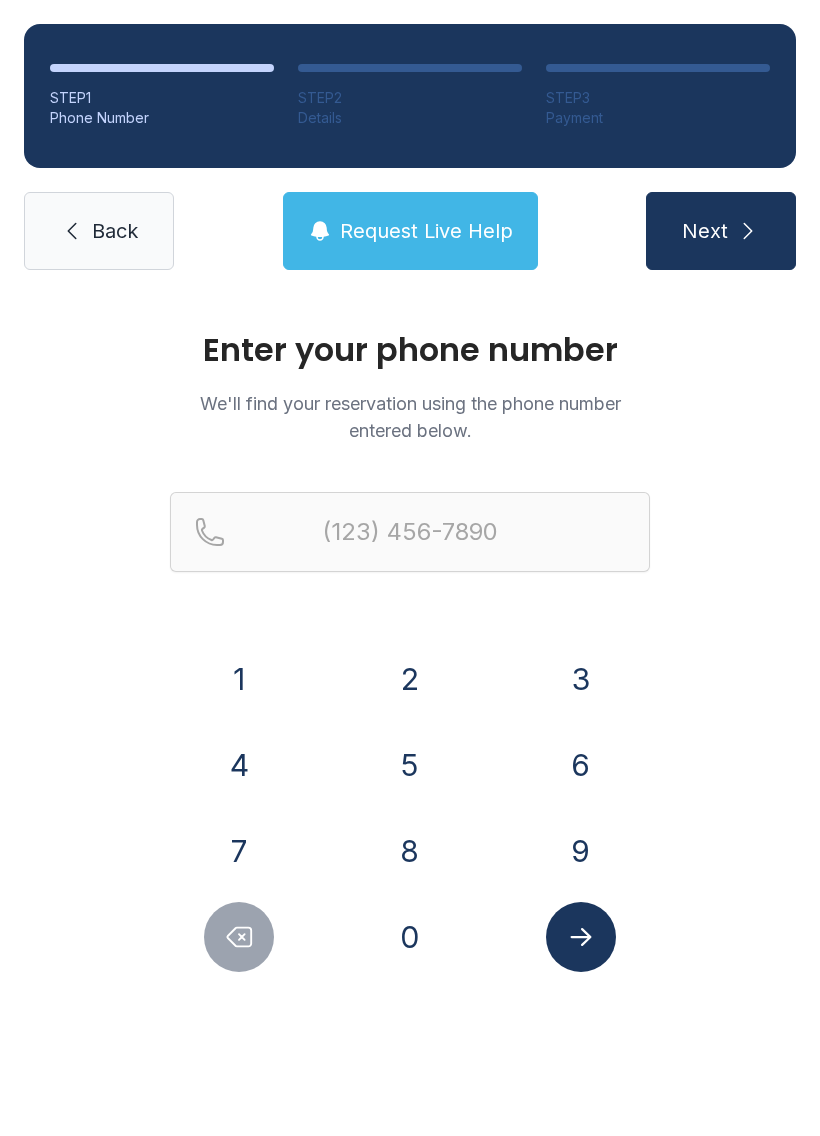 click at bounding box center (72, 231) 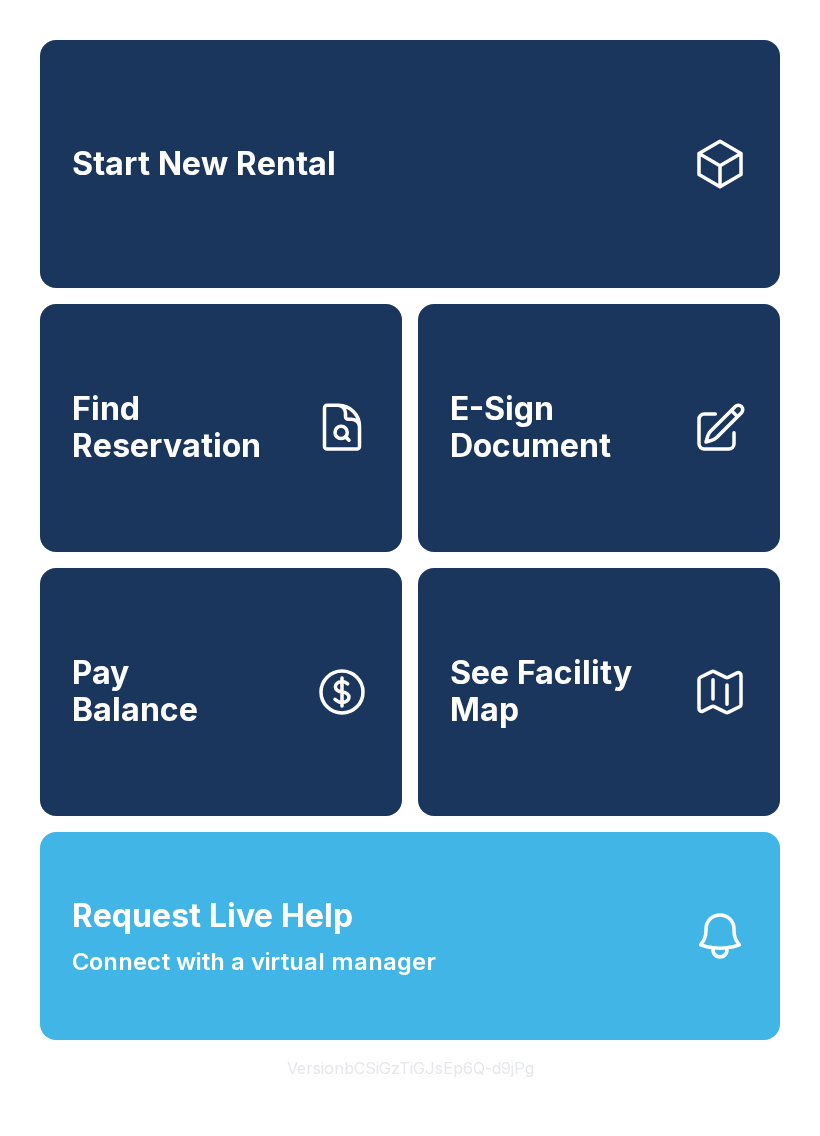 click on "E-Sign Document" at bounding box center [563, 427] 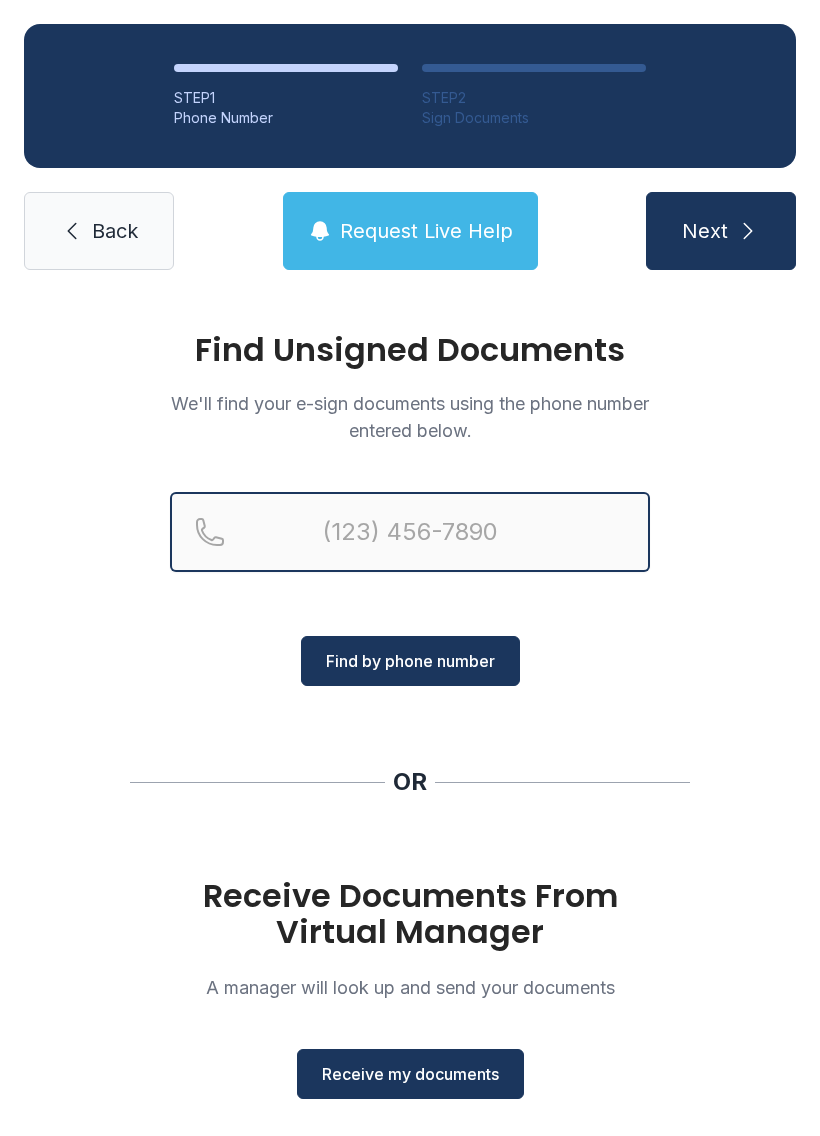 click at bounding box center [410, 532] 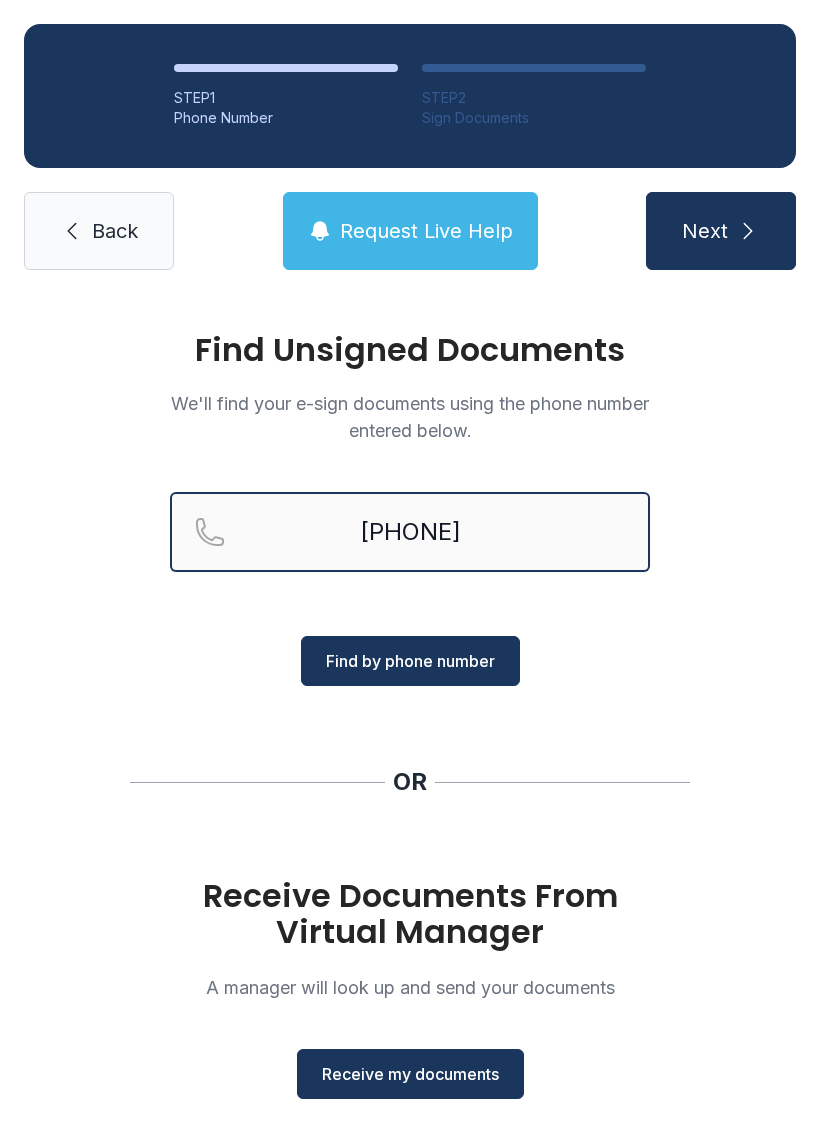type on "[PHONE]" 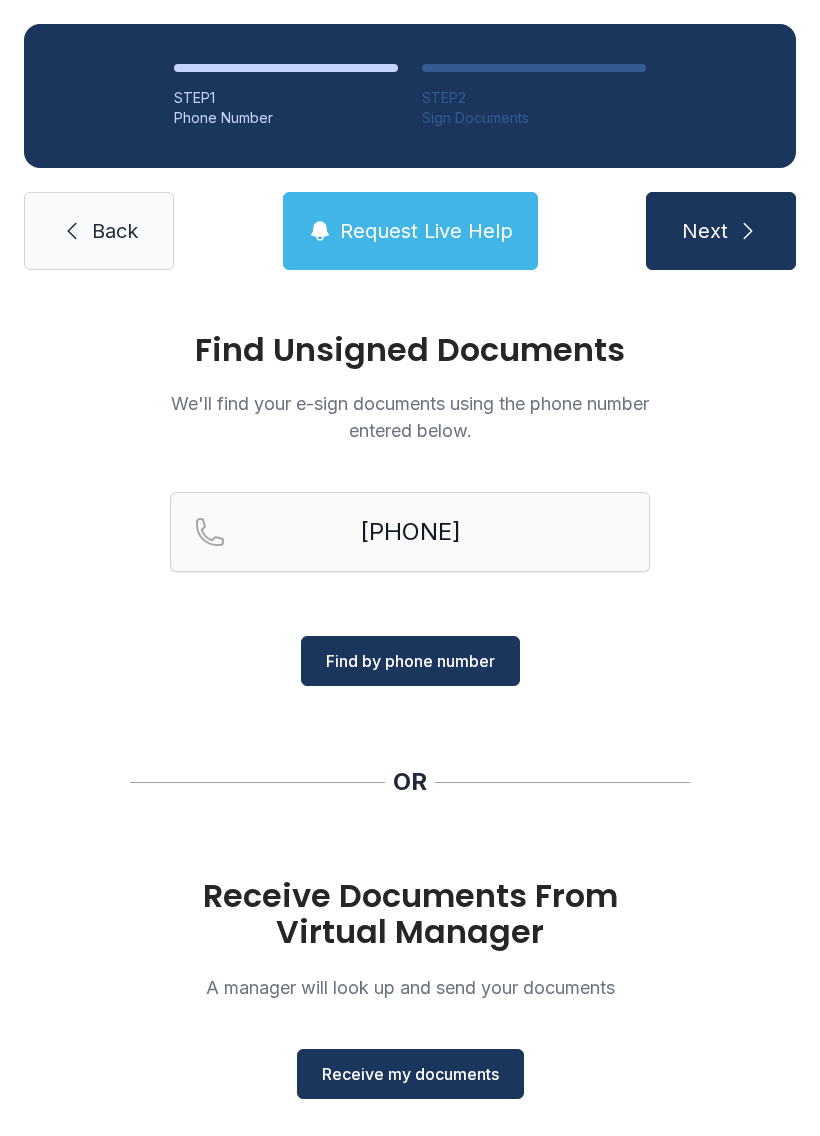 click on "Next" at bounding box center [721, 231] 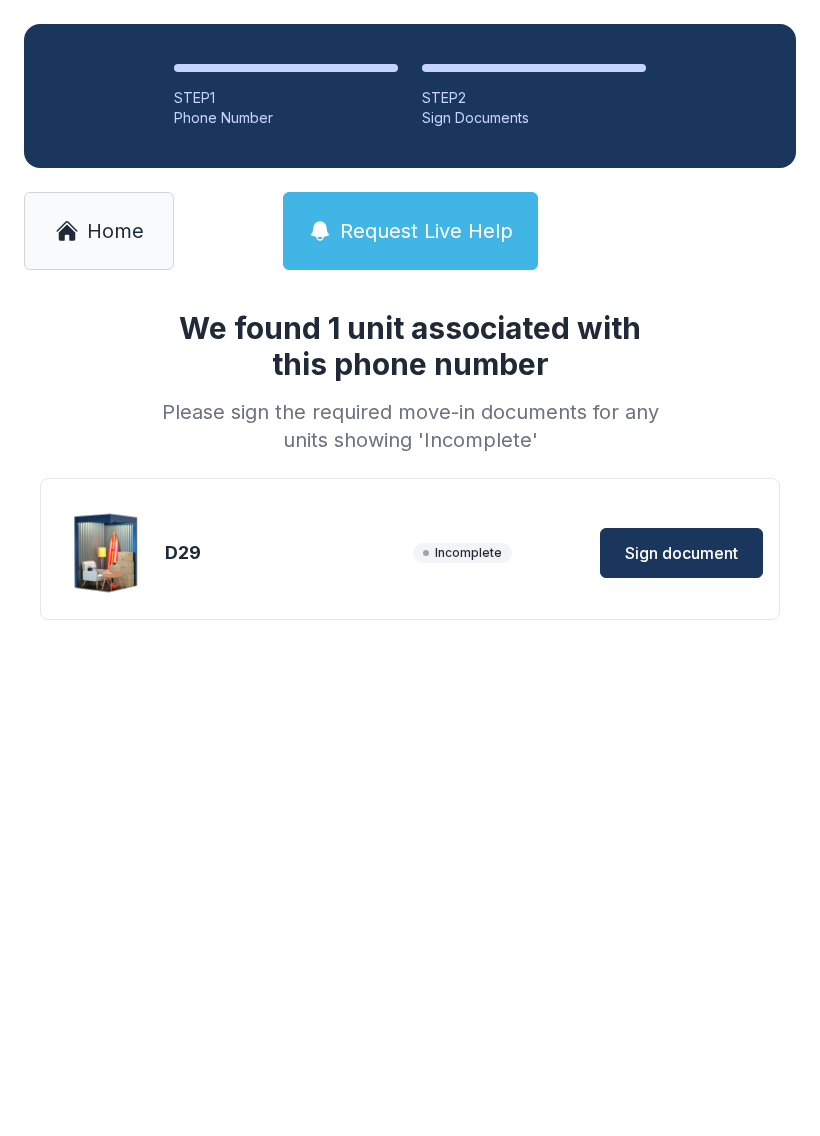 click on "Sign document" at bounding box center (681, 553) 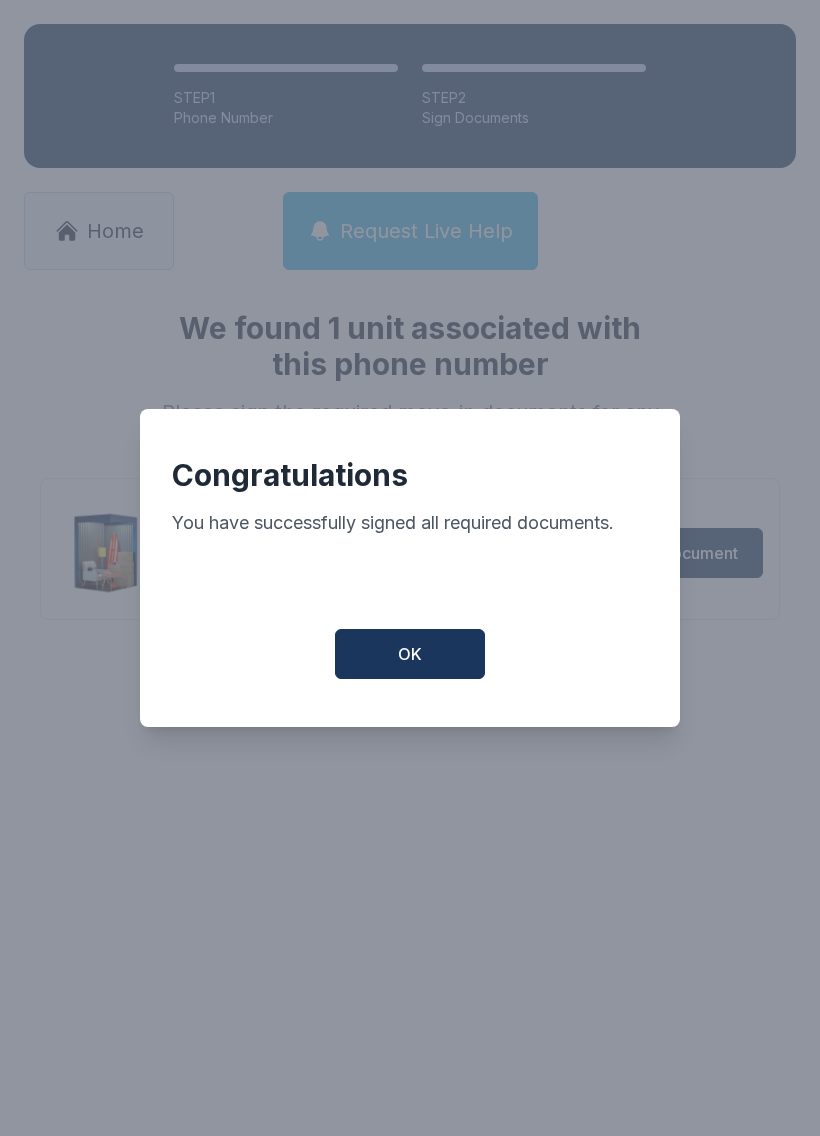 click on "OK" at bounding box center [410, 654] 